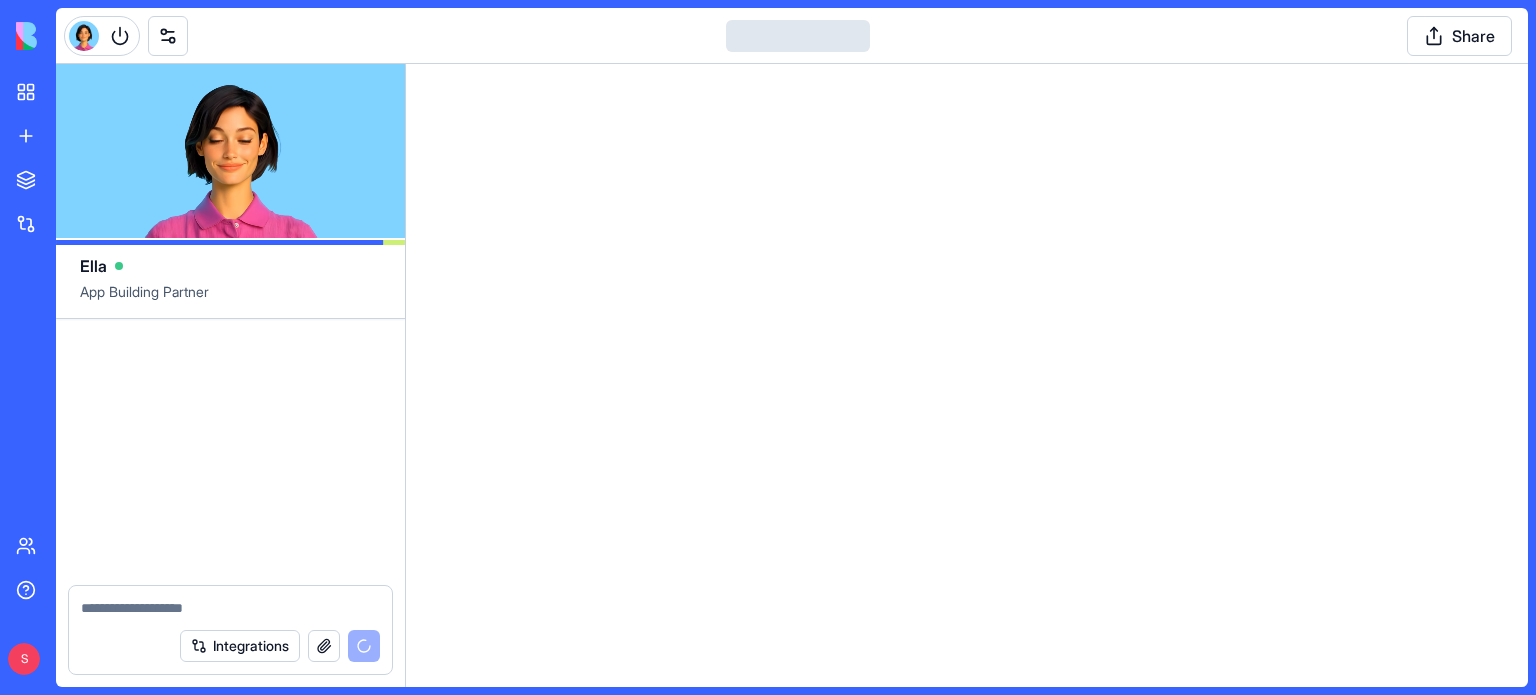 scroll, scrollTop: 0, scrollLeft: 0, axis: both 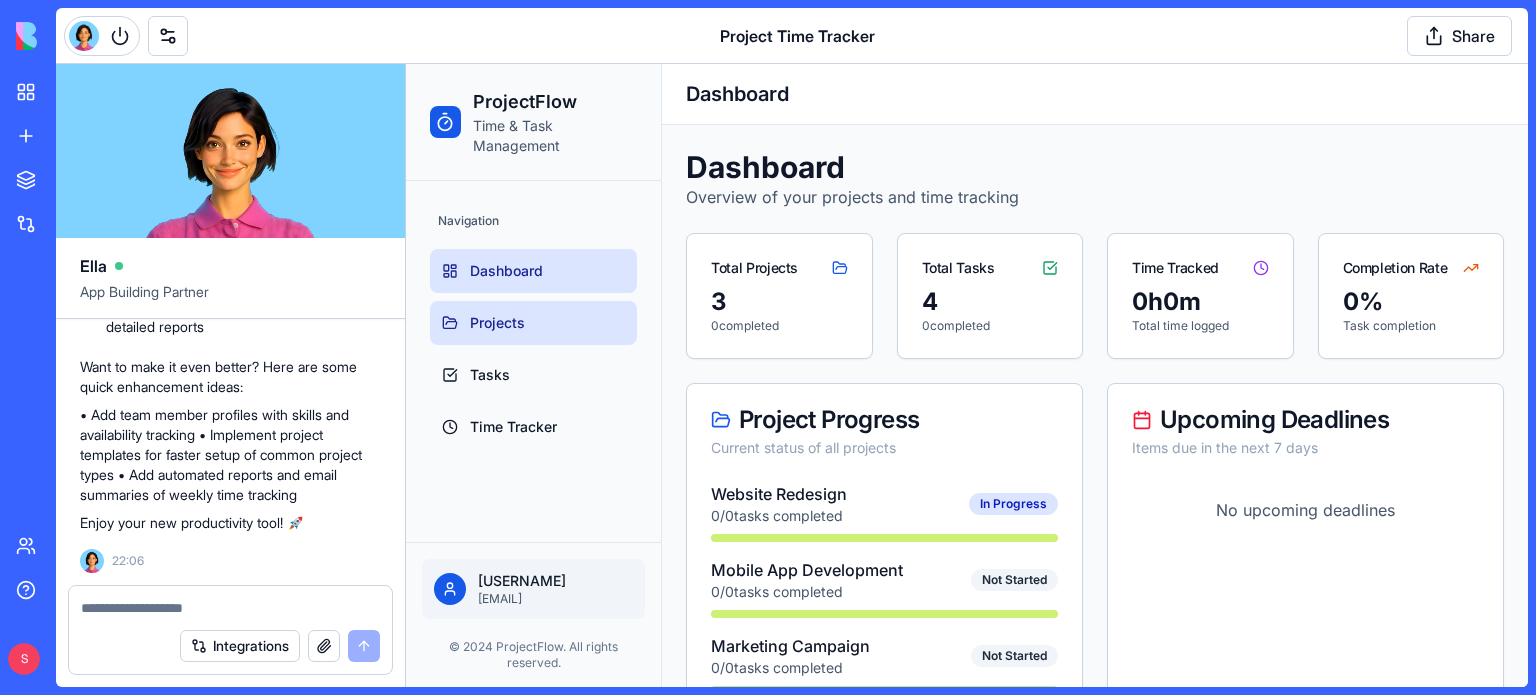 click on "Projects" at bounding box center [497, 323] 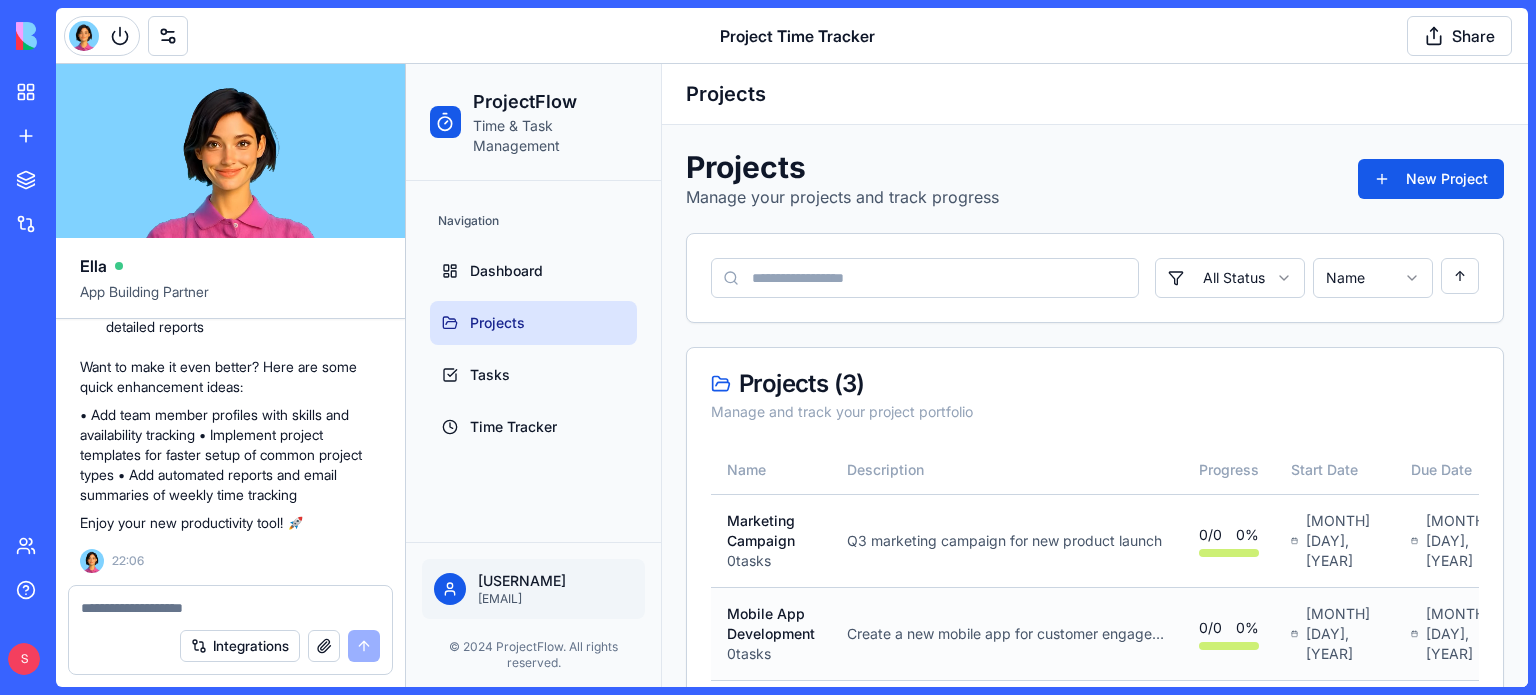 scroll, scrollTop: 0, scrollLeft: 0, axis: both 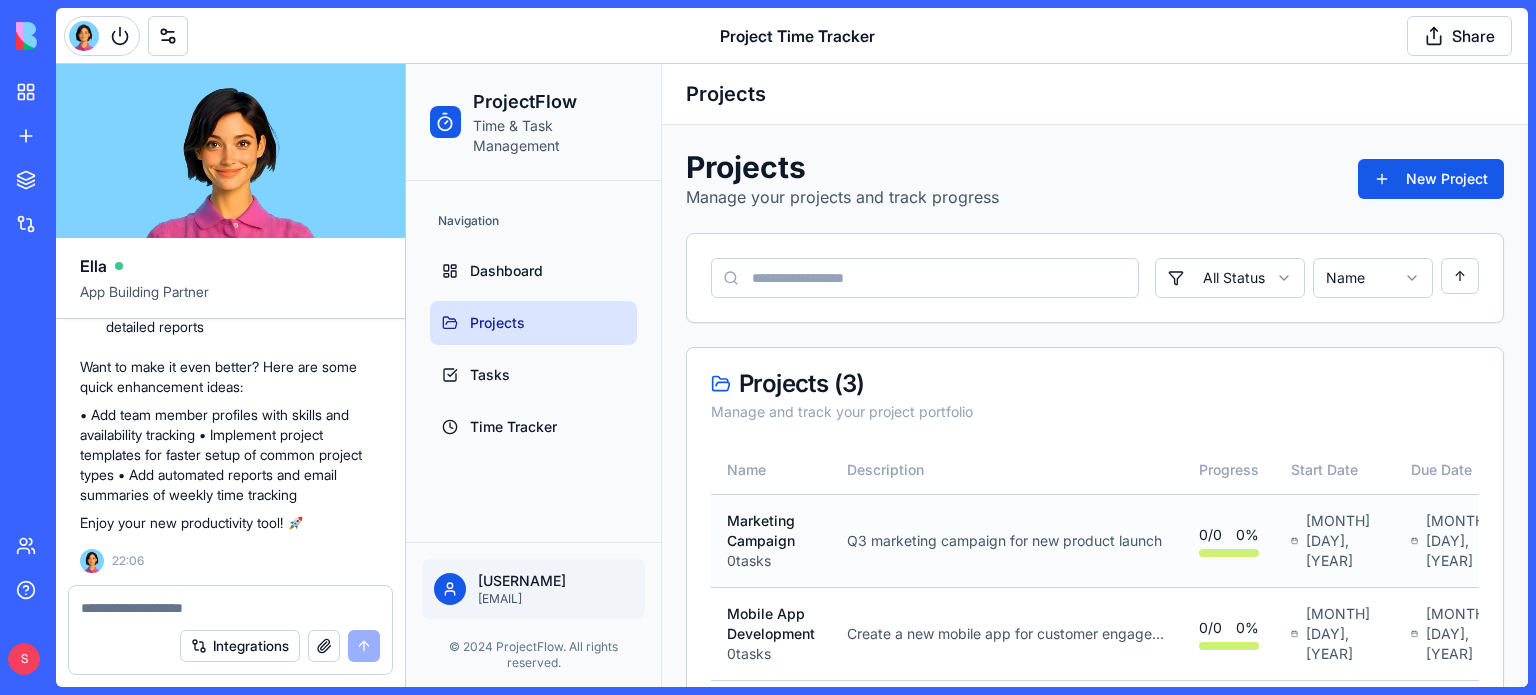 click on "Marketing Campaign" at bounding box center (771, 531) 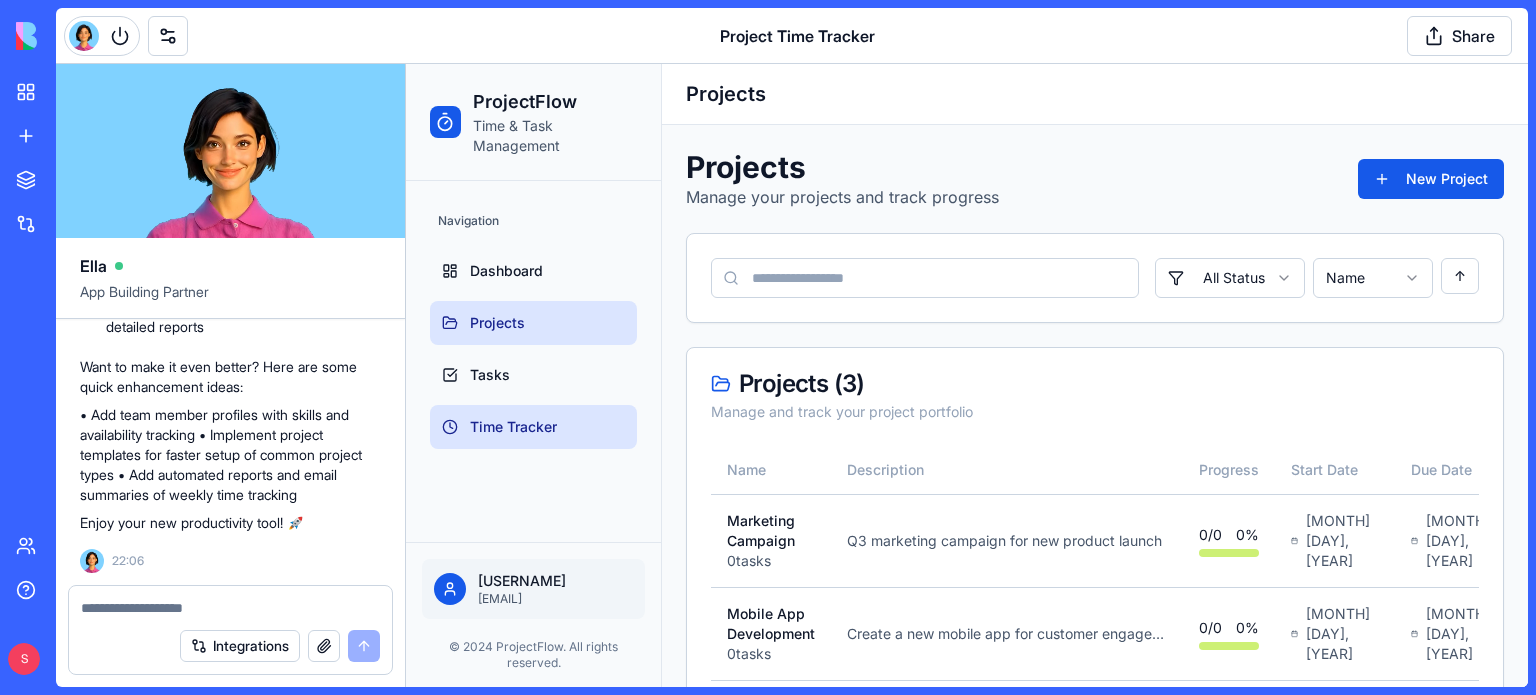 click on "Time Tracker" at bounding box center [513, 427] 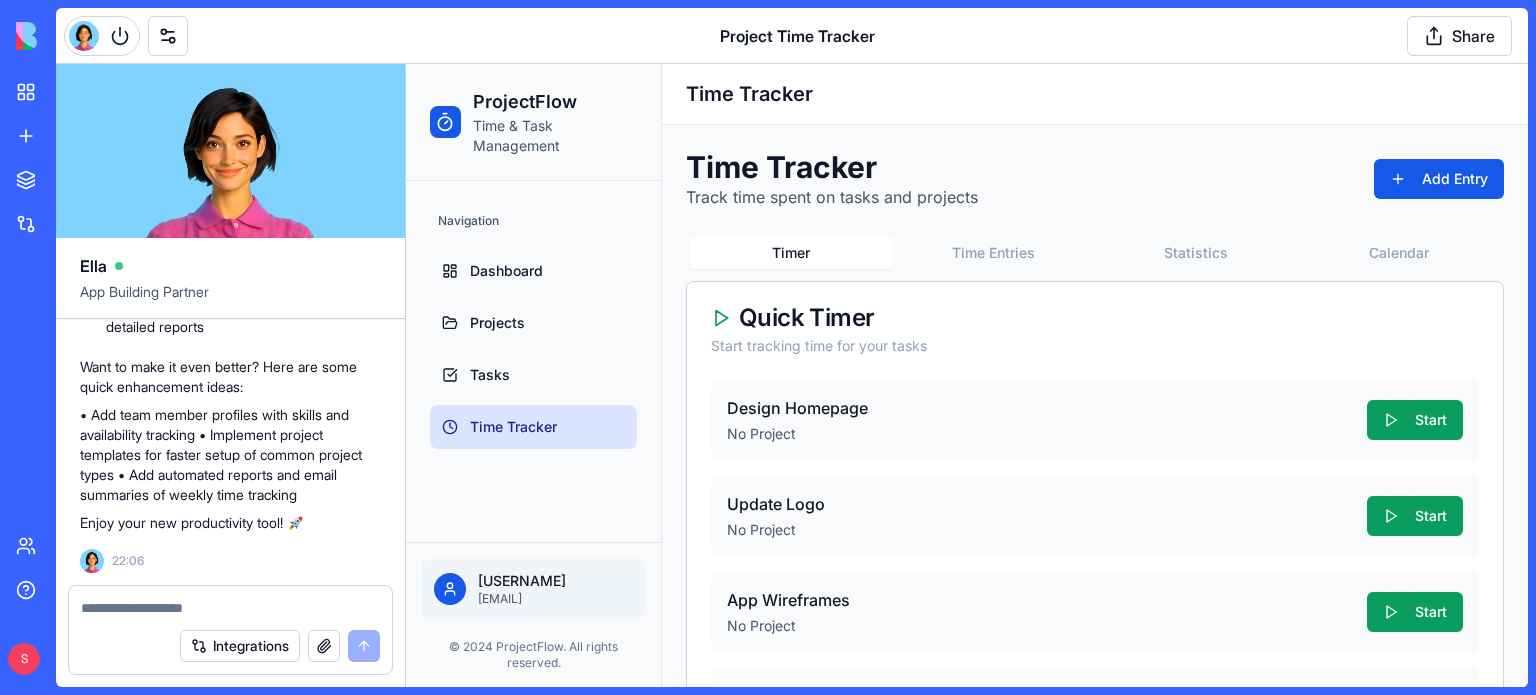 click on "Timer Time Entries Statistics Calendar" at bounding box center (1095, 253) 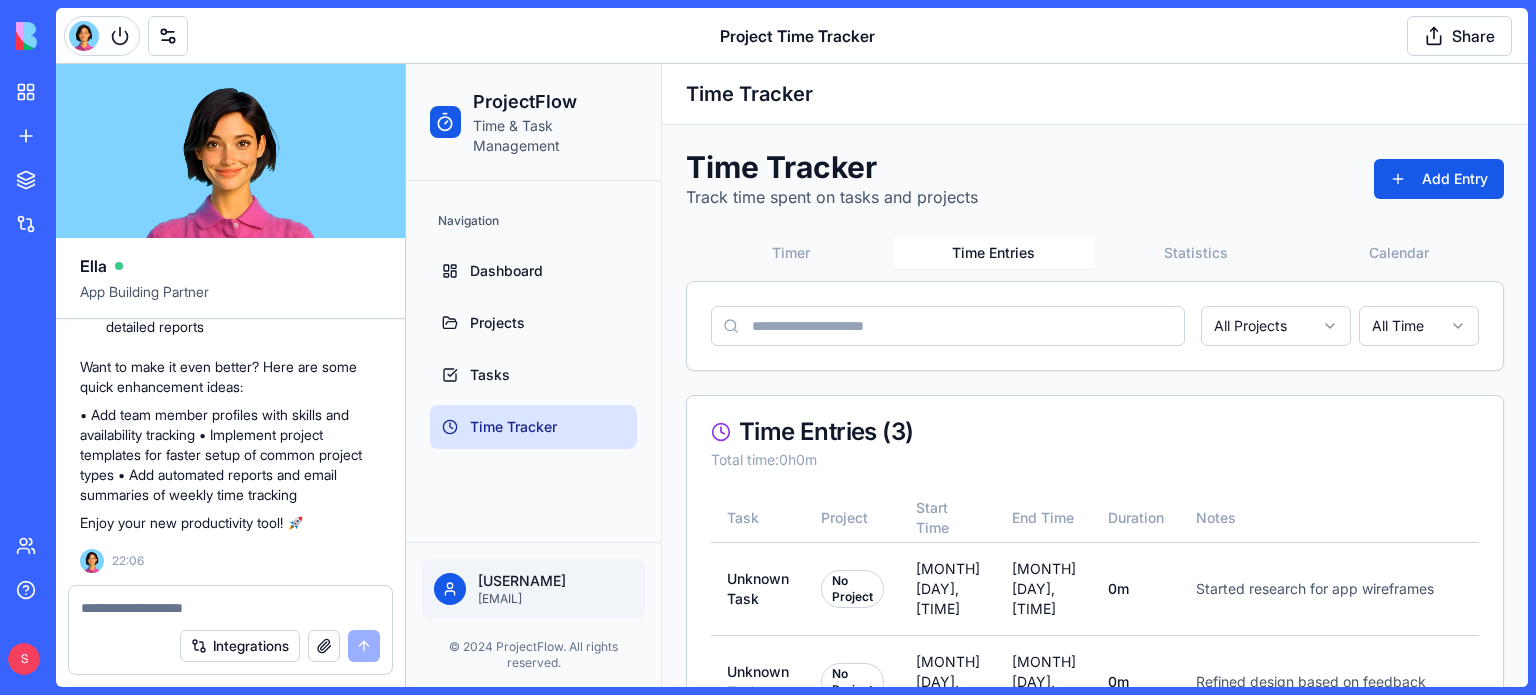 click on "Time Entries" at bounding box center [994, 253] 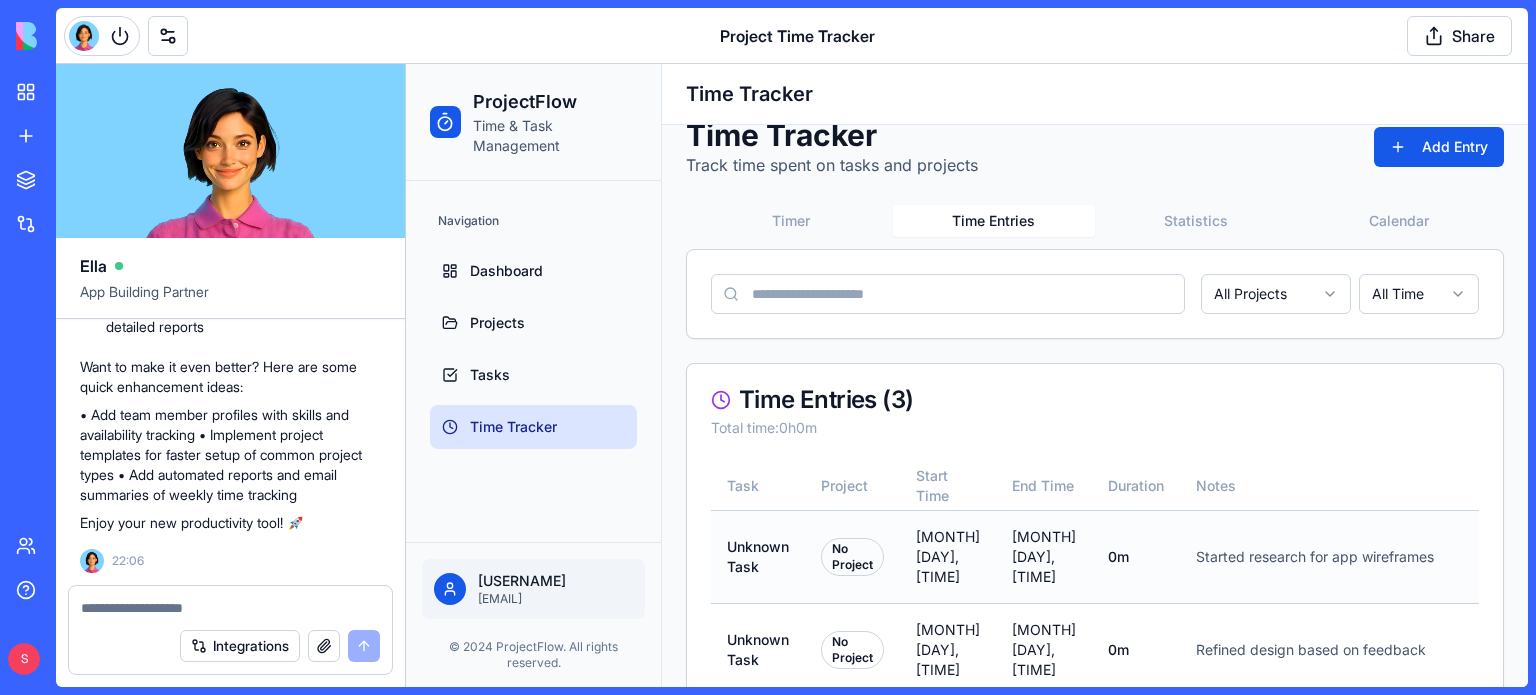 scroll, scrollTop: 0, scrollLeft: 0, axis: both 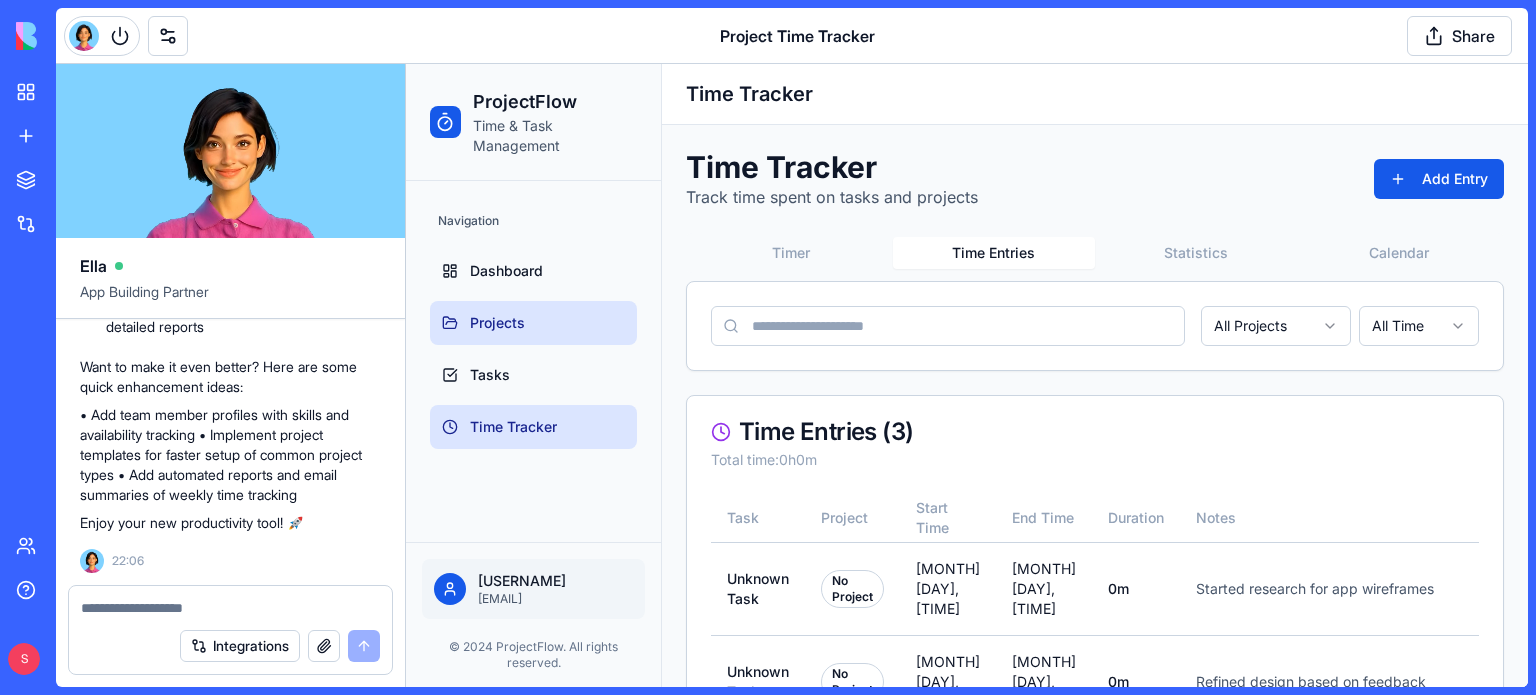 click on "Projects" at bounding box center [497, 323] 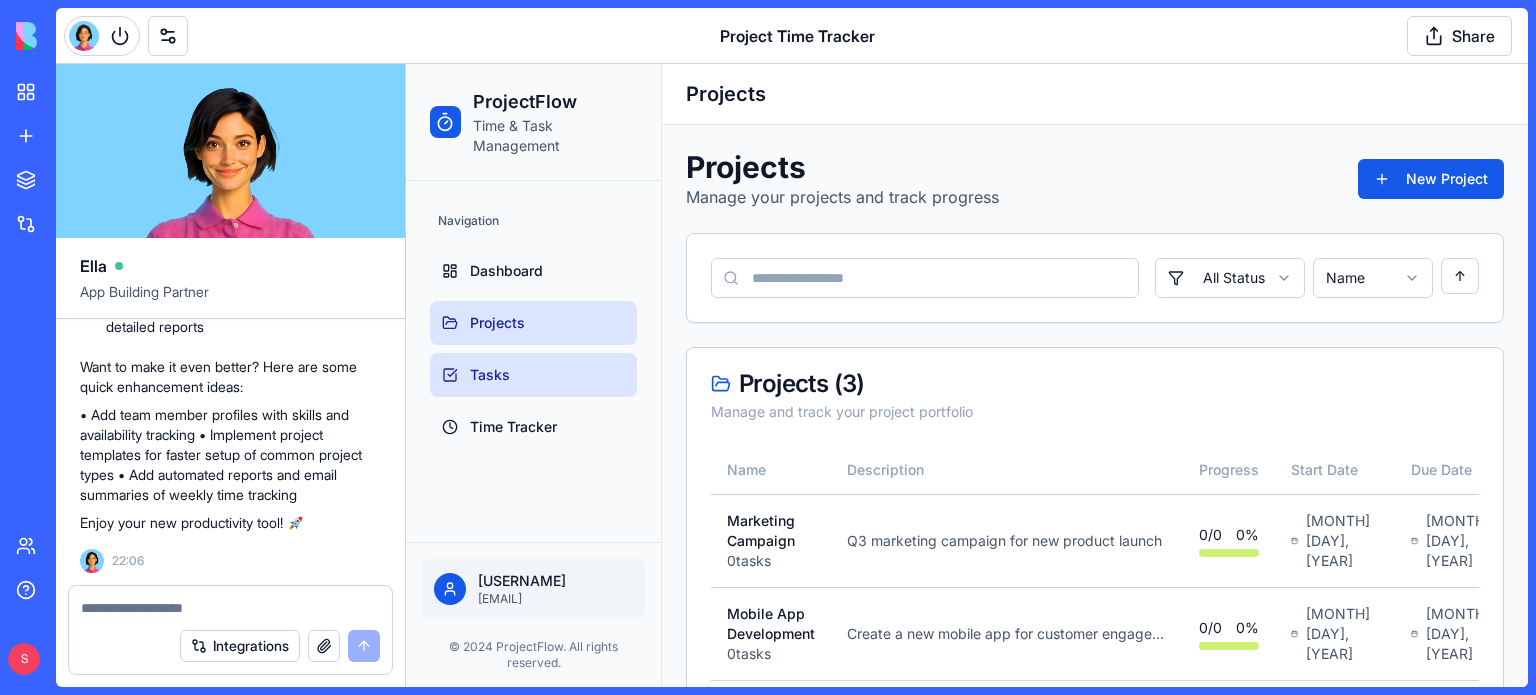 click on "Tasks" at bounding box center [490, 375] 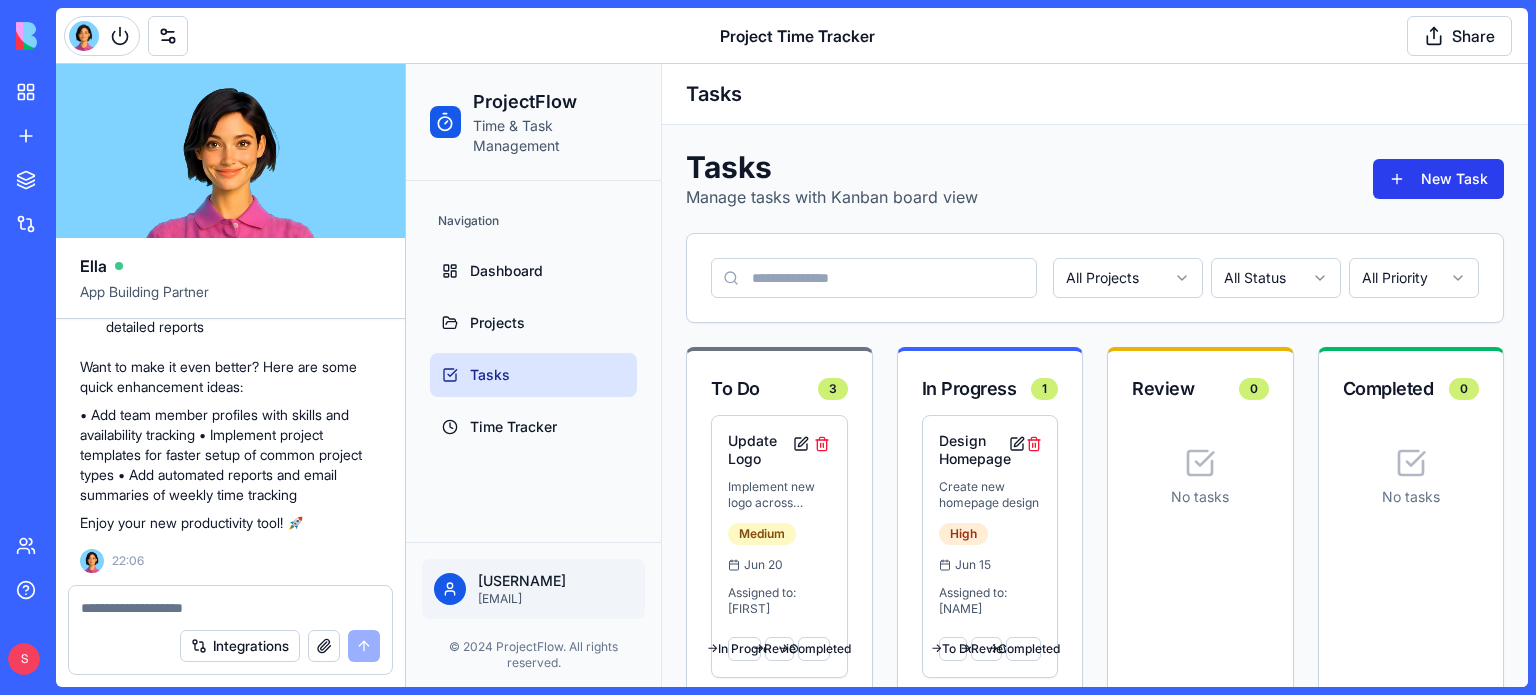 click on "New Task" at bounding box center (1438, 179) 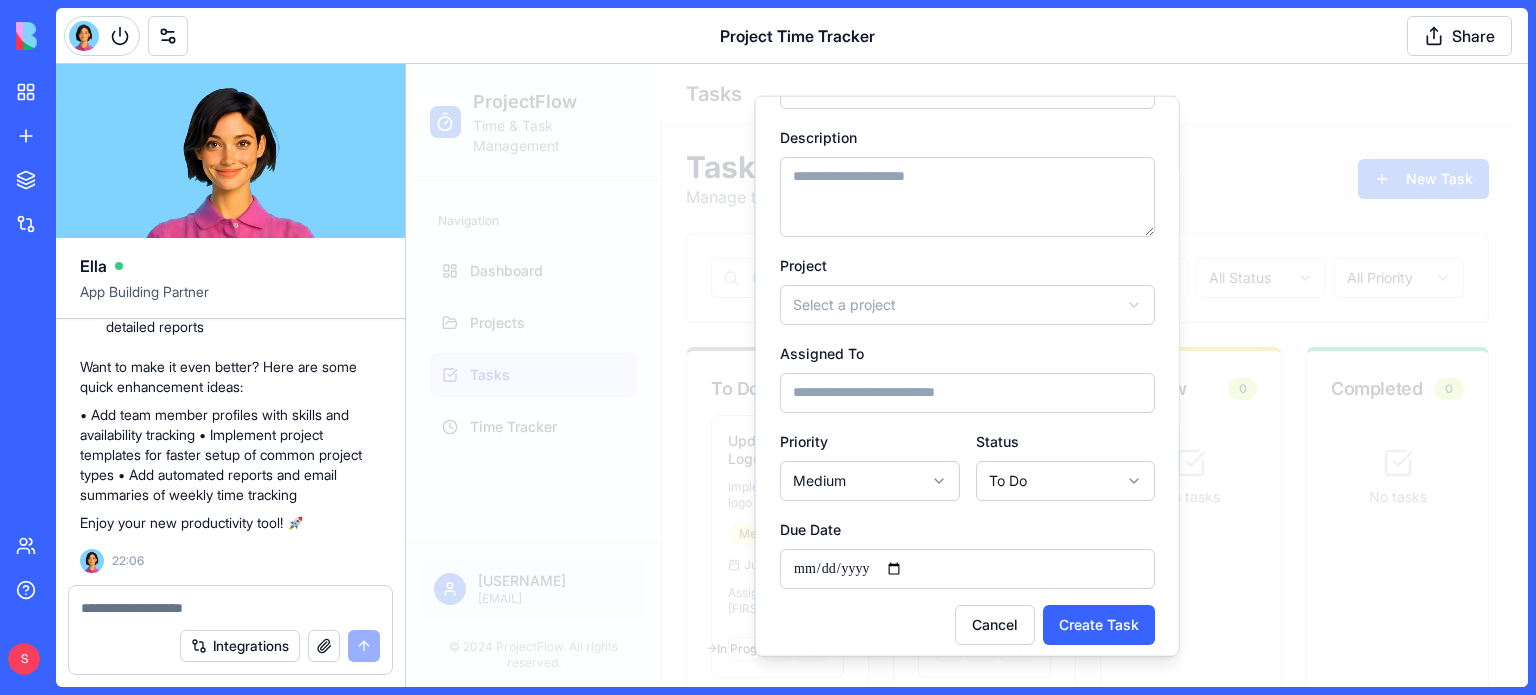 scroll, scrollTop: 192, scrollLeft: 0, axis: vertical 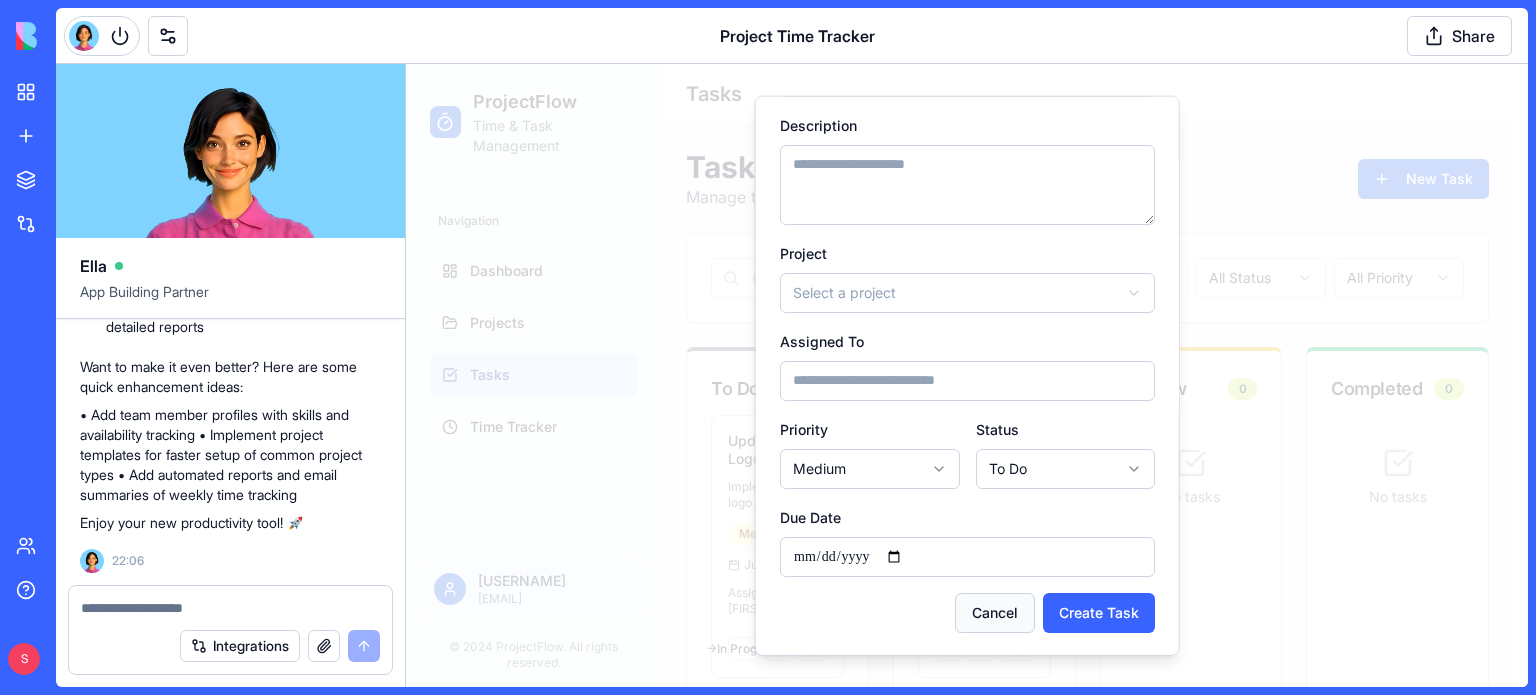 click on "Cancel" at bounding box center (995, 612) 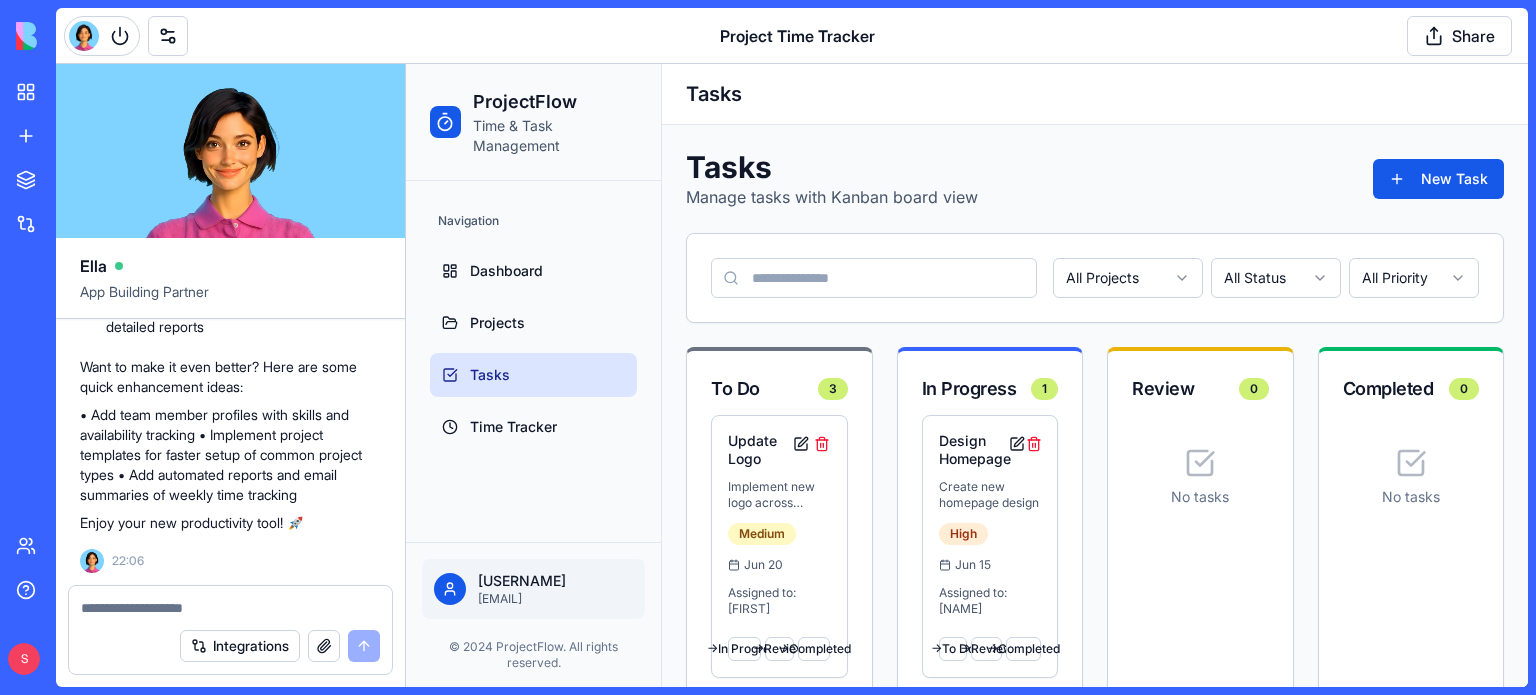 click at bounding box center (230, 608) 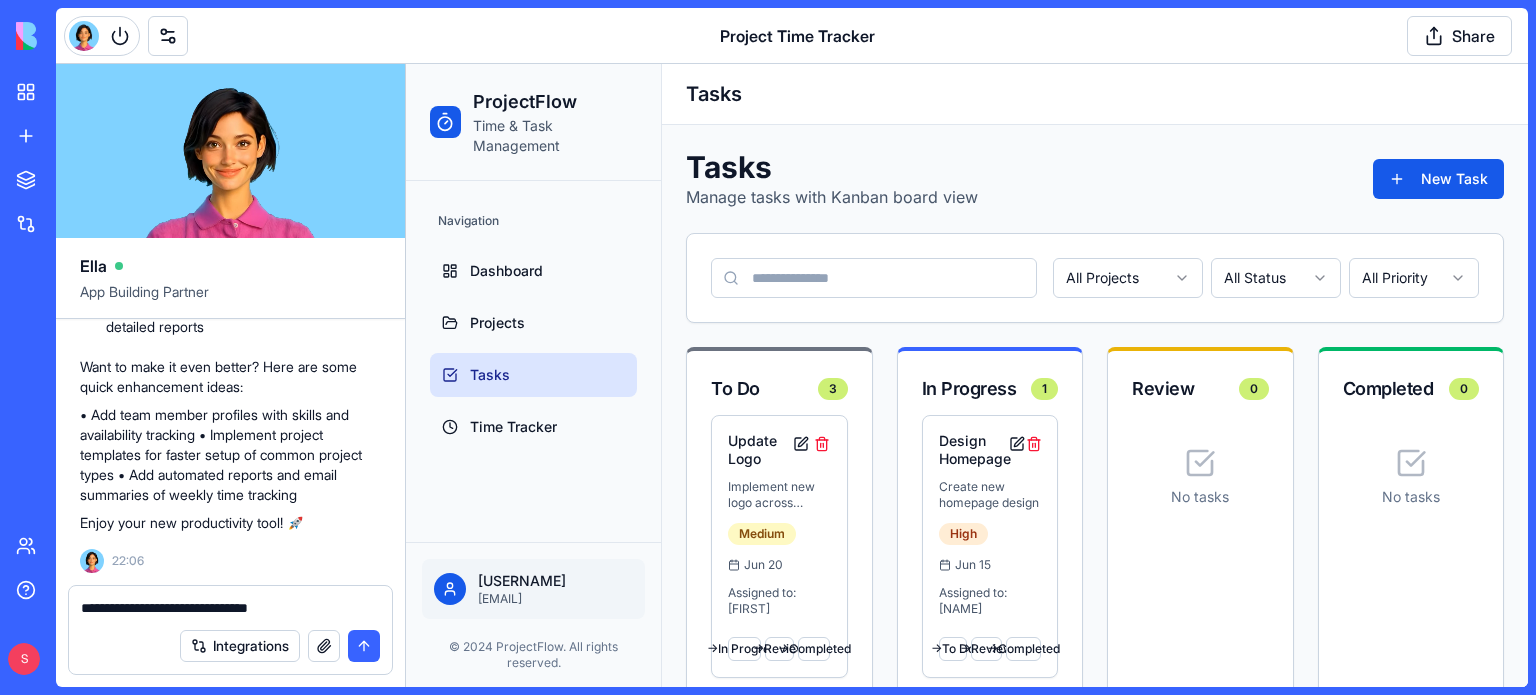 type on "**********" 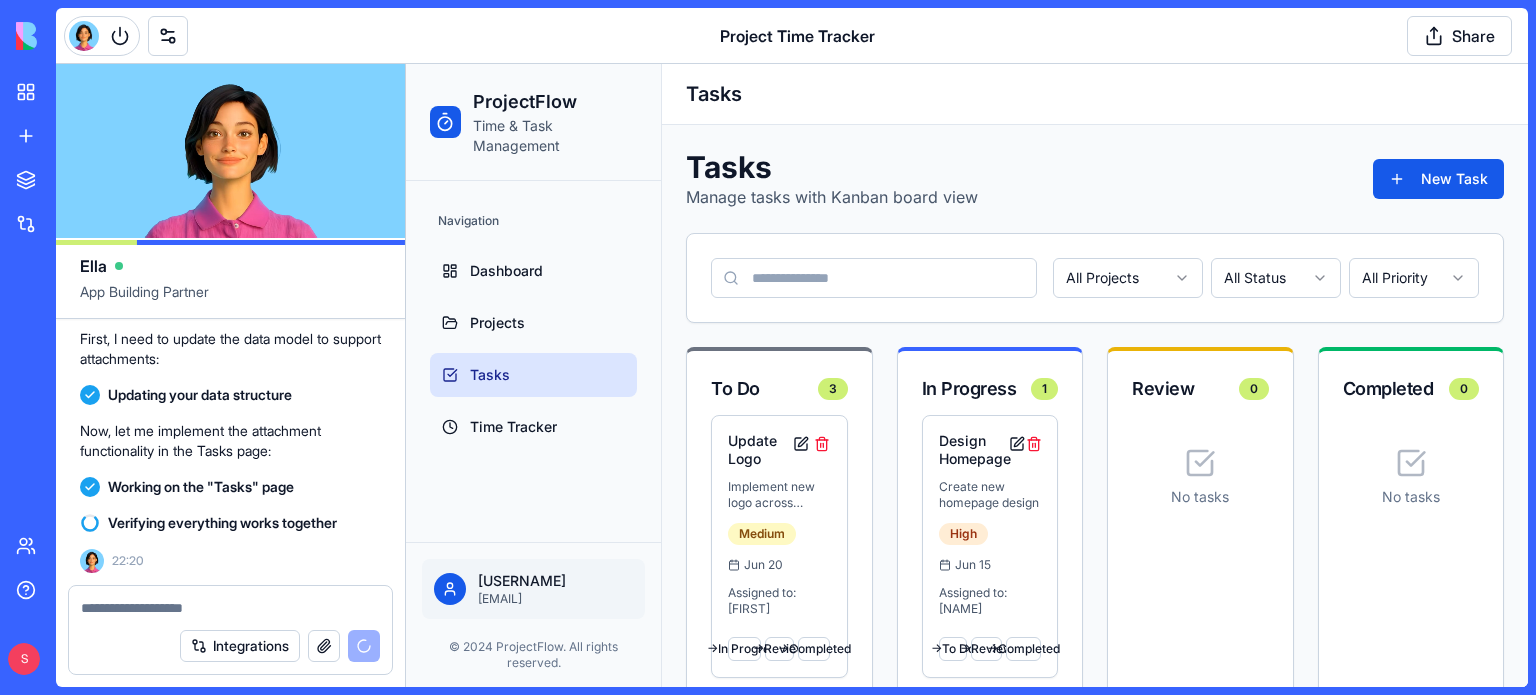 scroll, scrollTop: 2292, scrollLeft: 0, axis: vertical 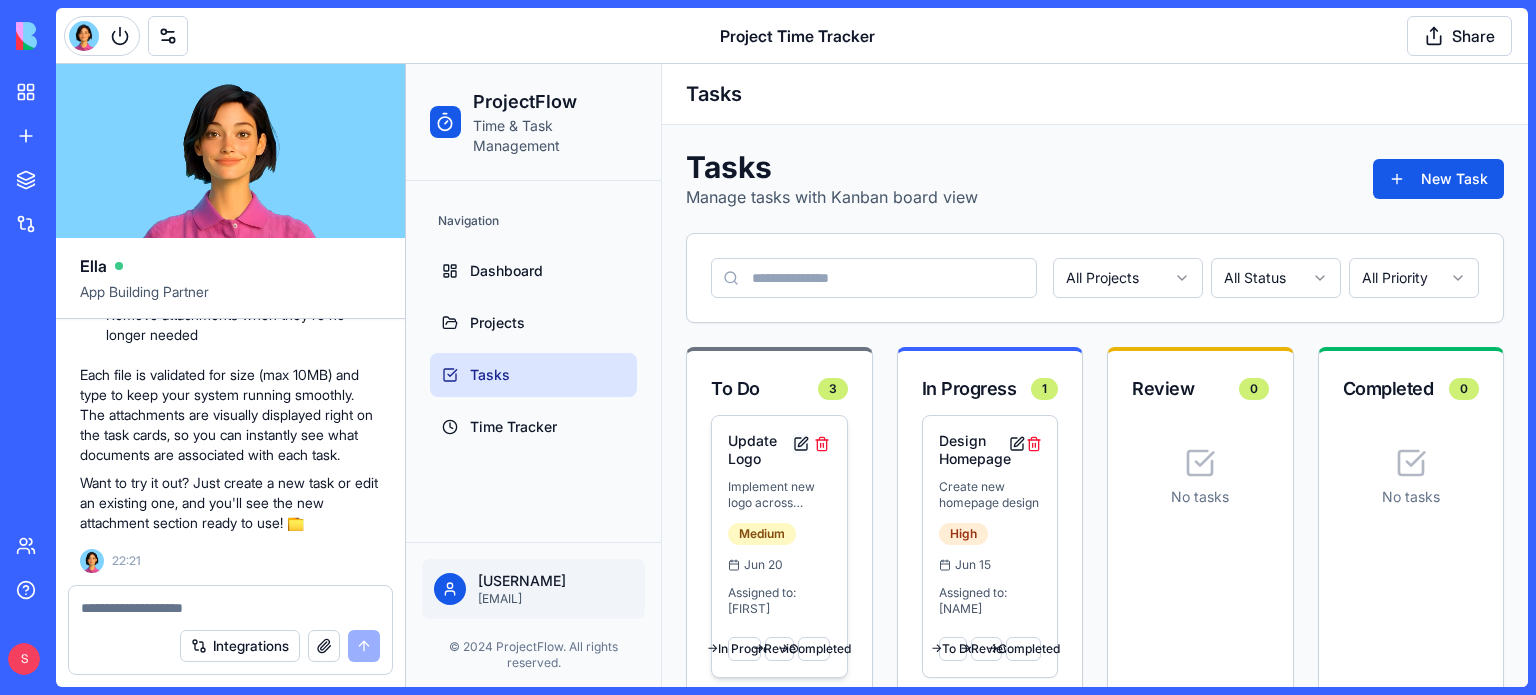 click at bounding box center (800, 444) 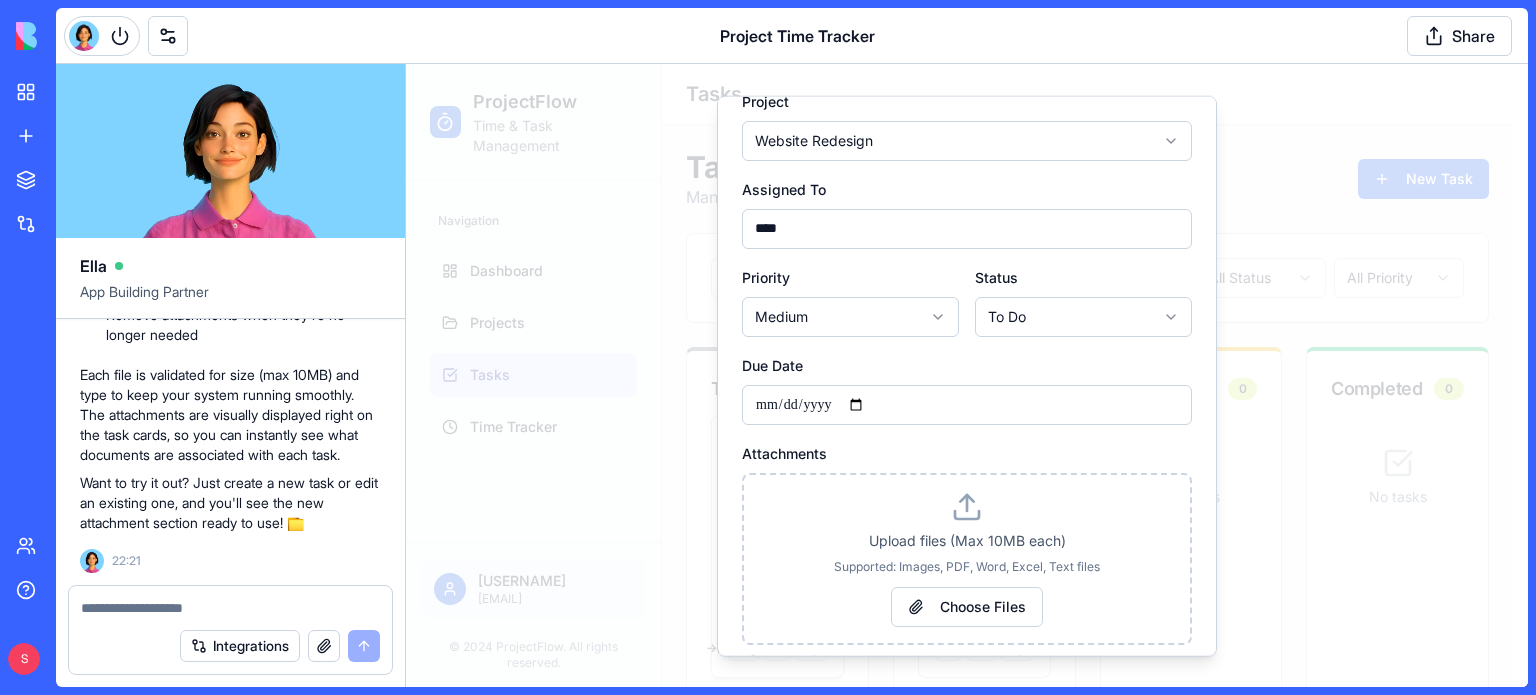 scroll, scrollTop: 392, scrollLeft: 0, axis: vertical 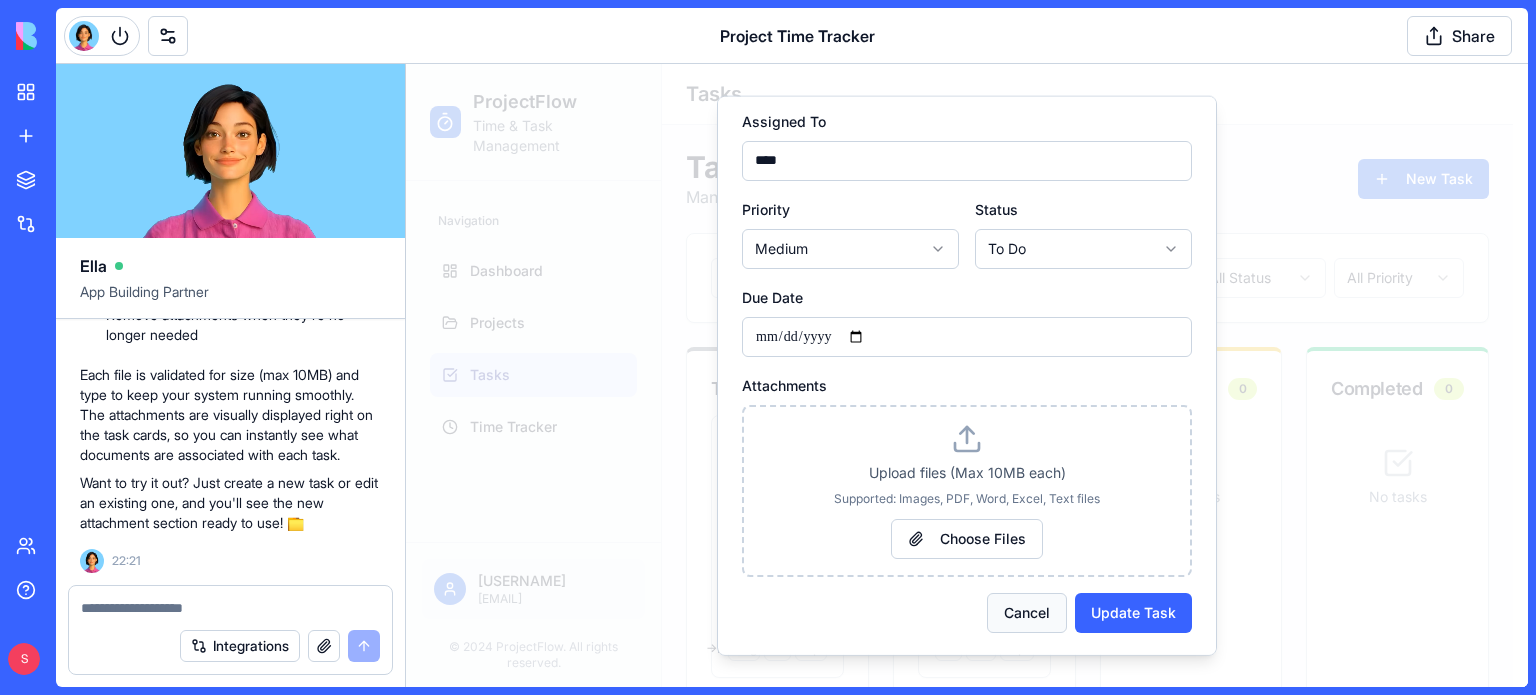 click on "Cancel" at bounding box center (1027, 612) 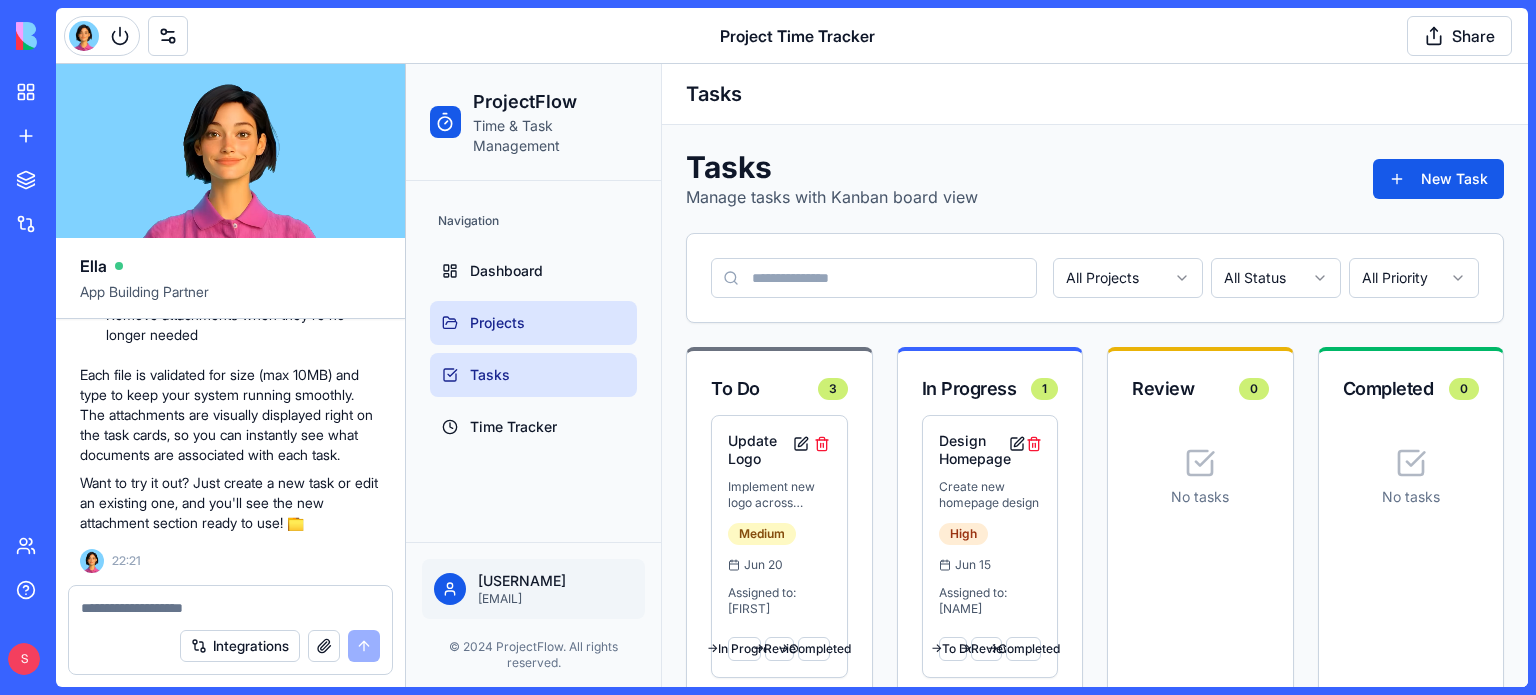 click on "Projects" at bounding box center (533, 323) 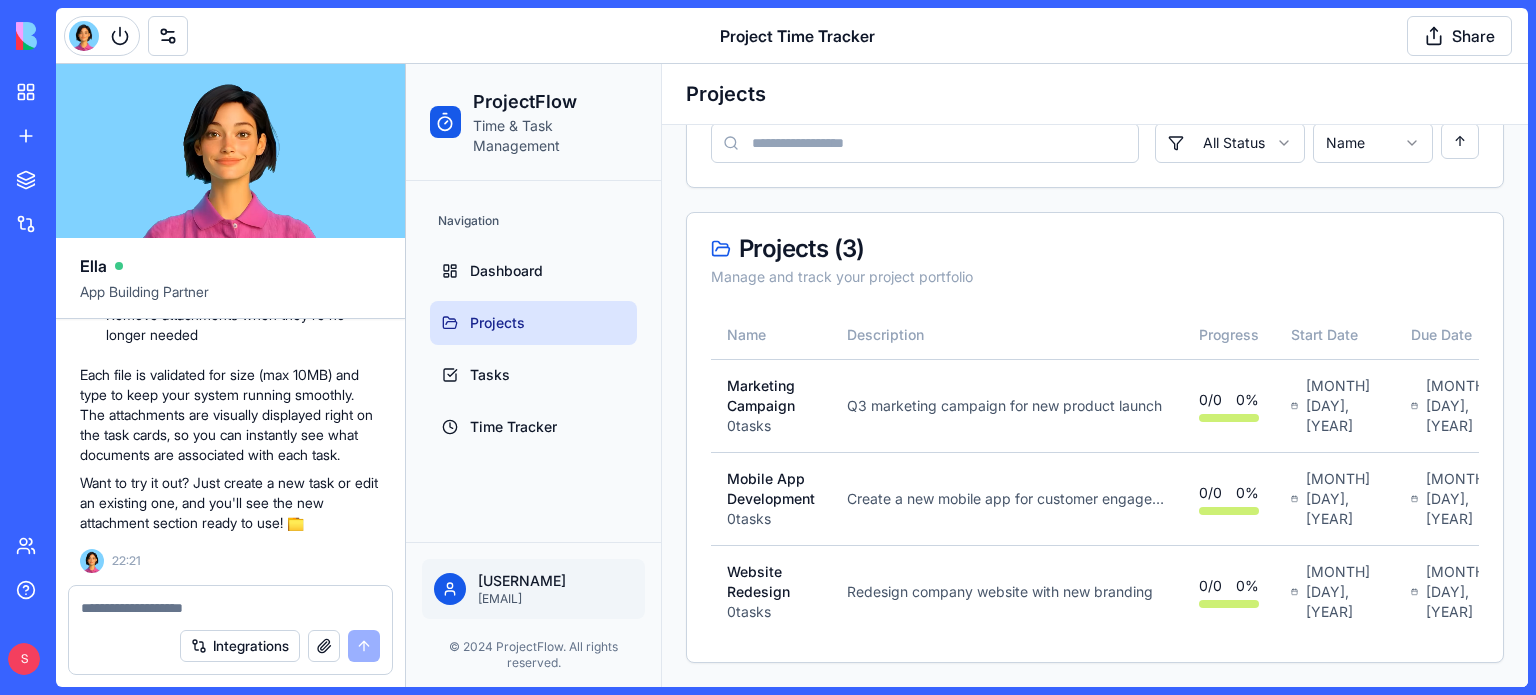 scroll, scrollTop: 148, scrollLeft: 0, axis: vertical 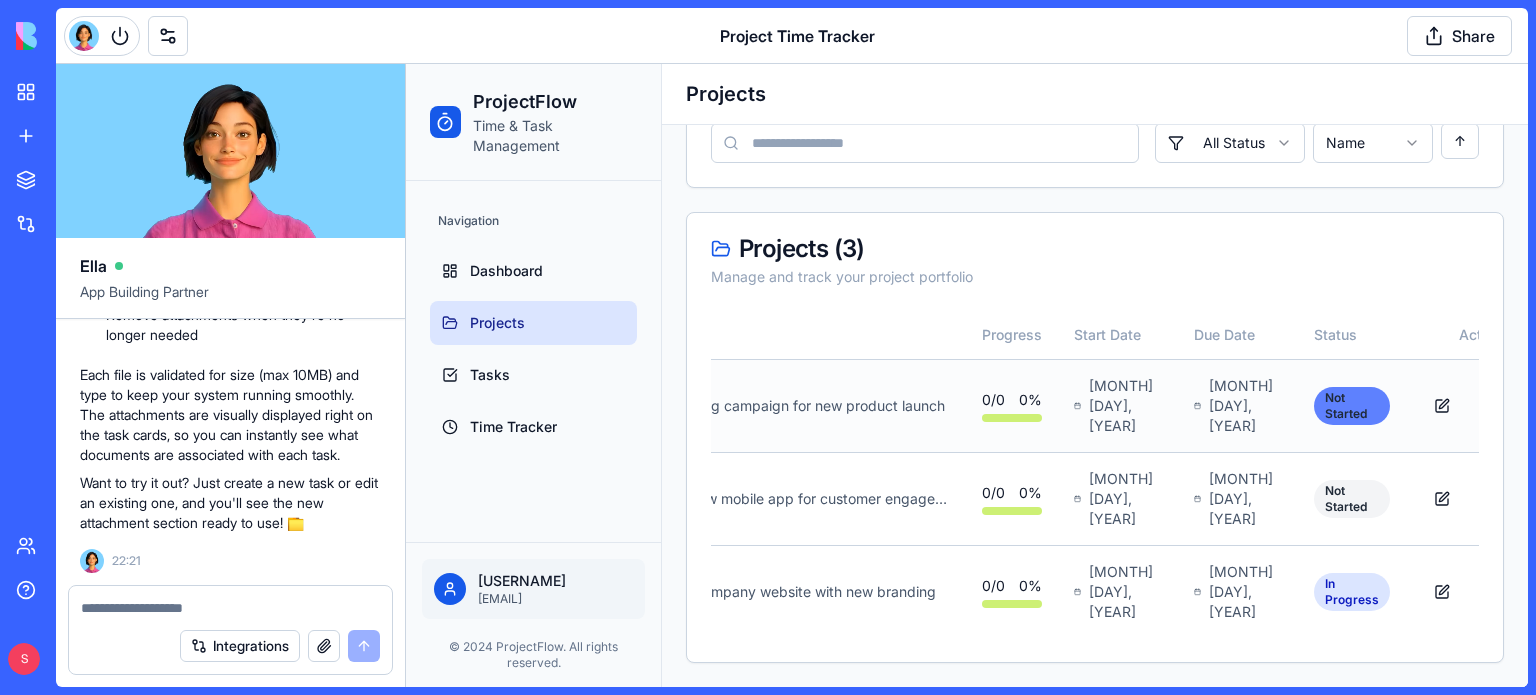click on "Not Started" at bounding box center [1352, 406] 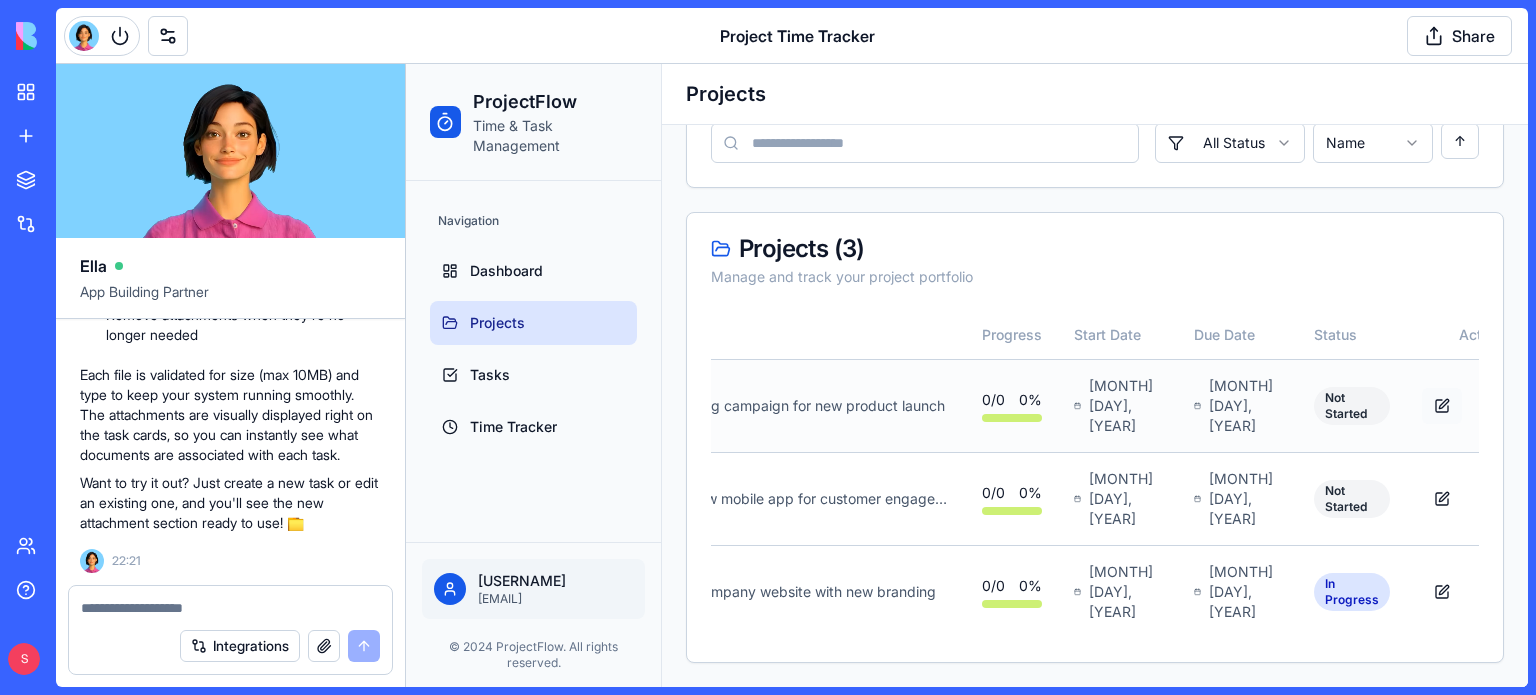 click at bounding box center [1442, 406] 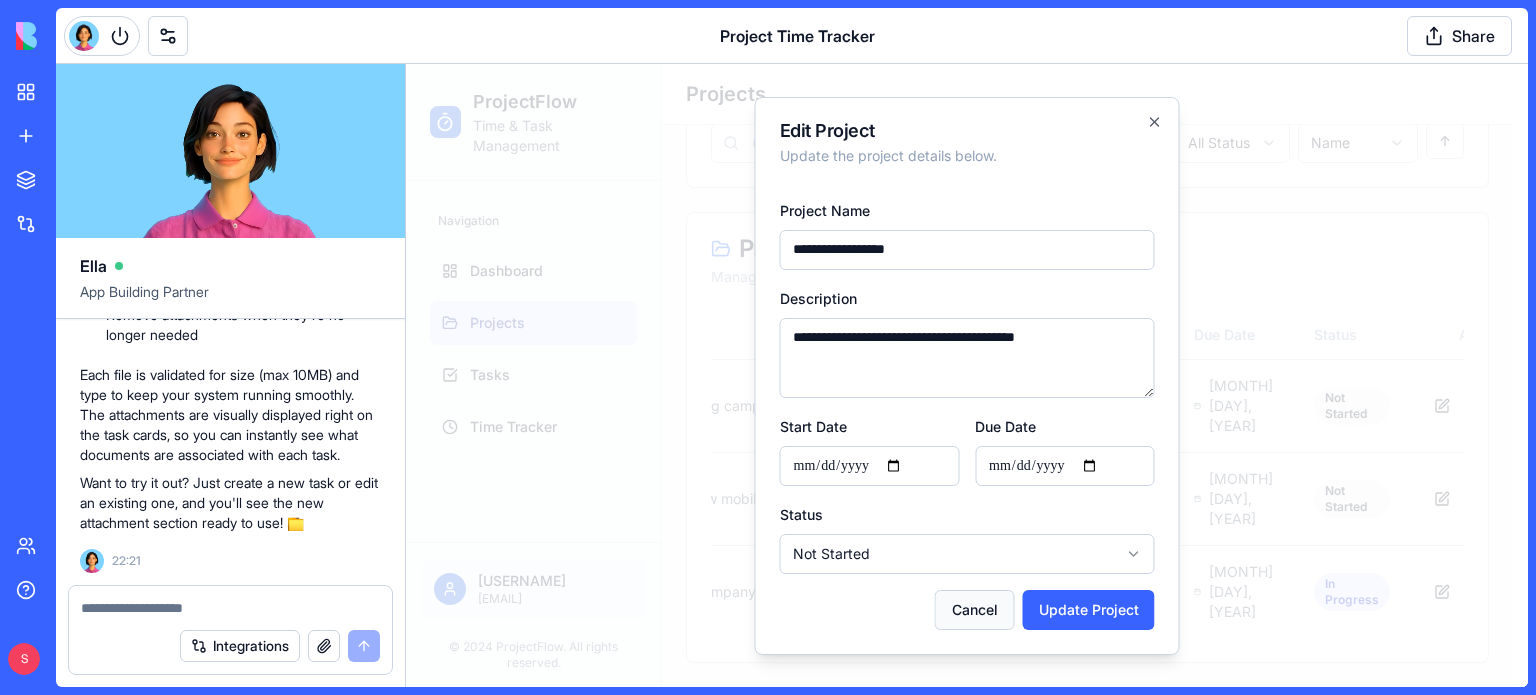 click on "Cancel" at bounding box center [975, 610] 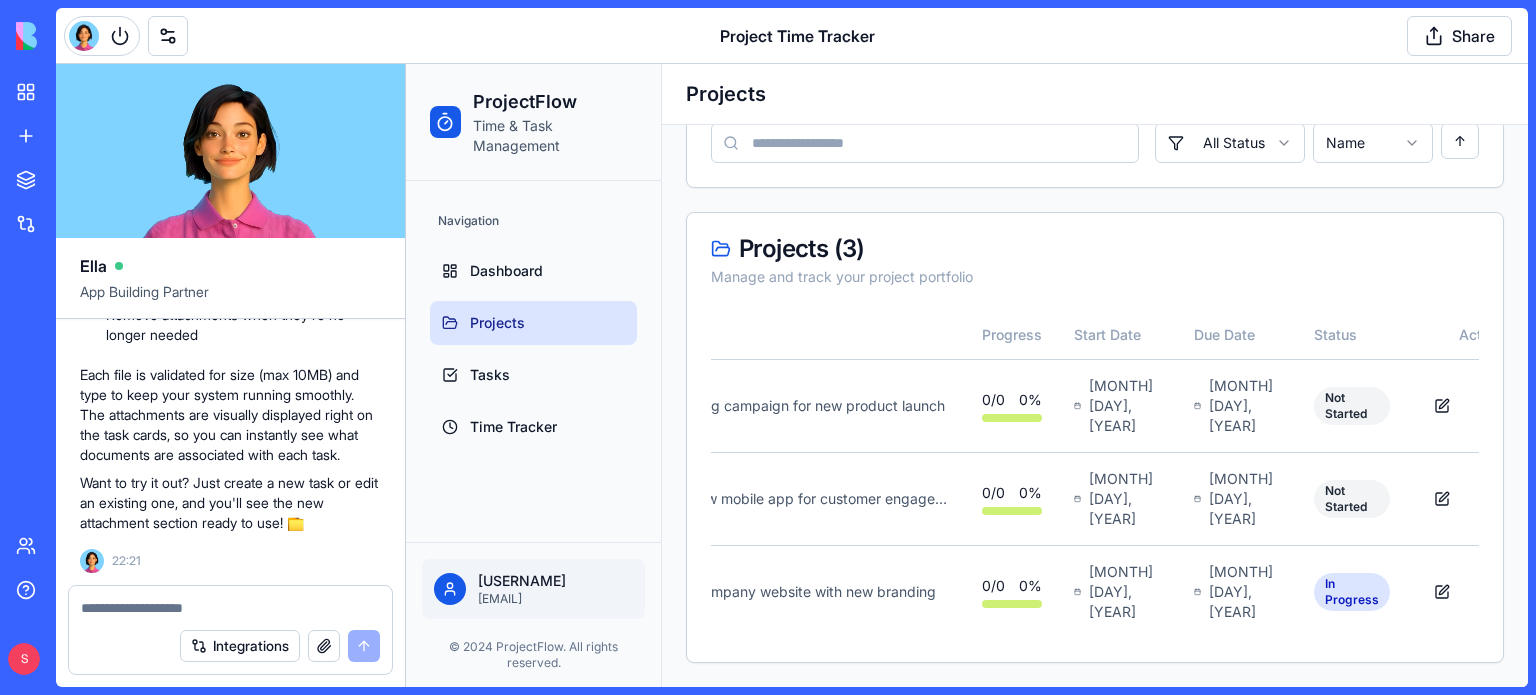scroll, scrollTop: 0, scrollLeft: 202, axis: horizontal 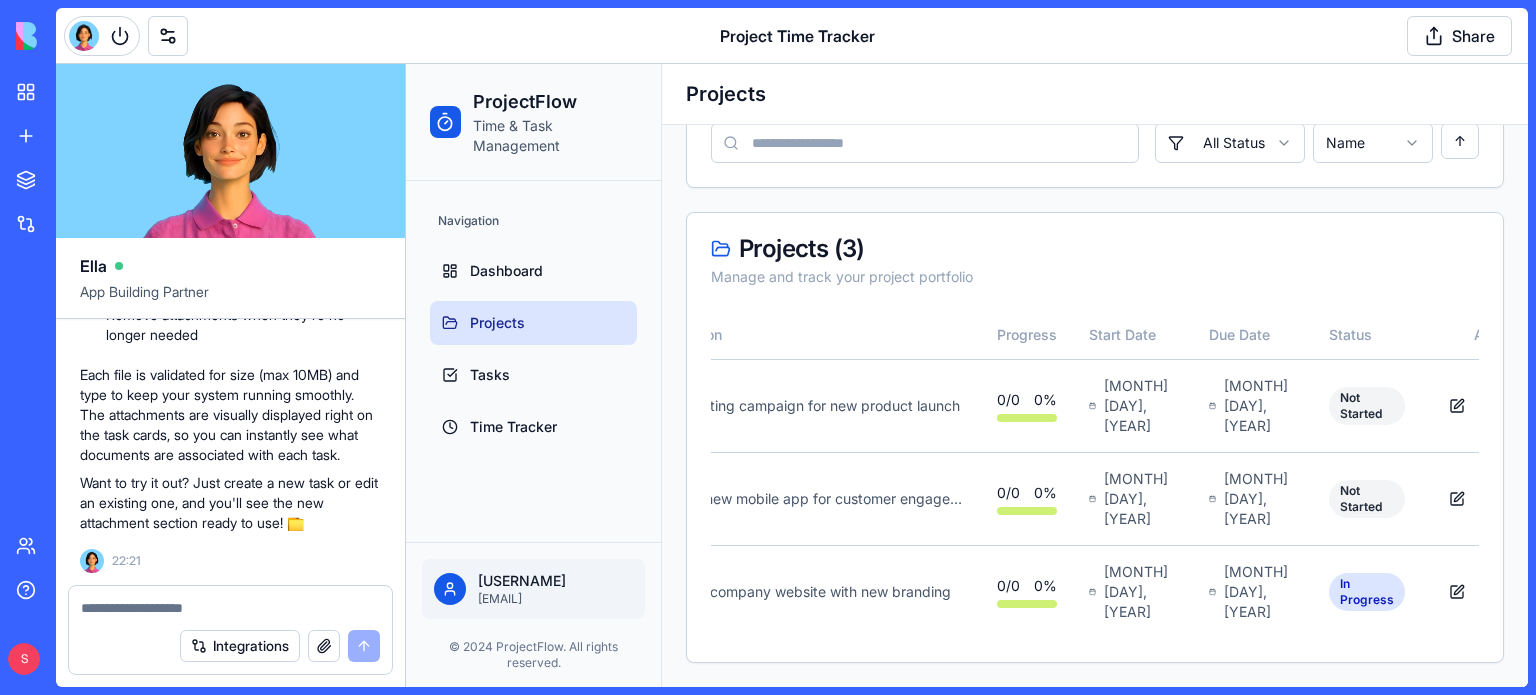 click at bounding box center [231, 608] 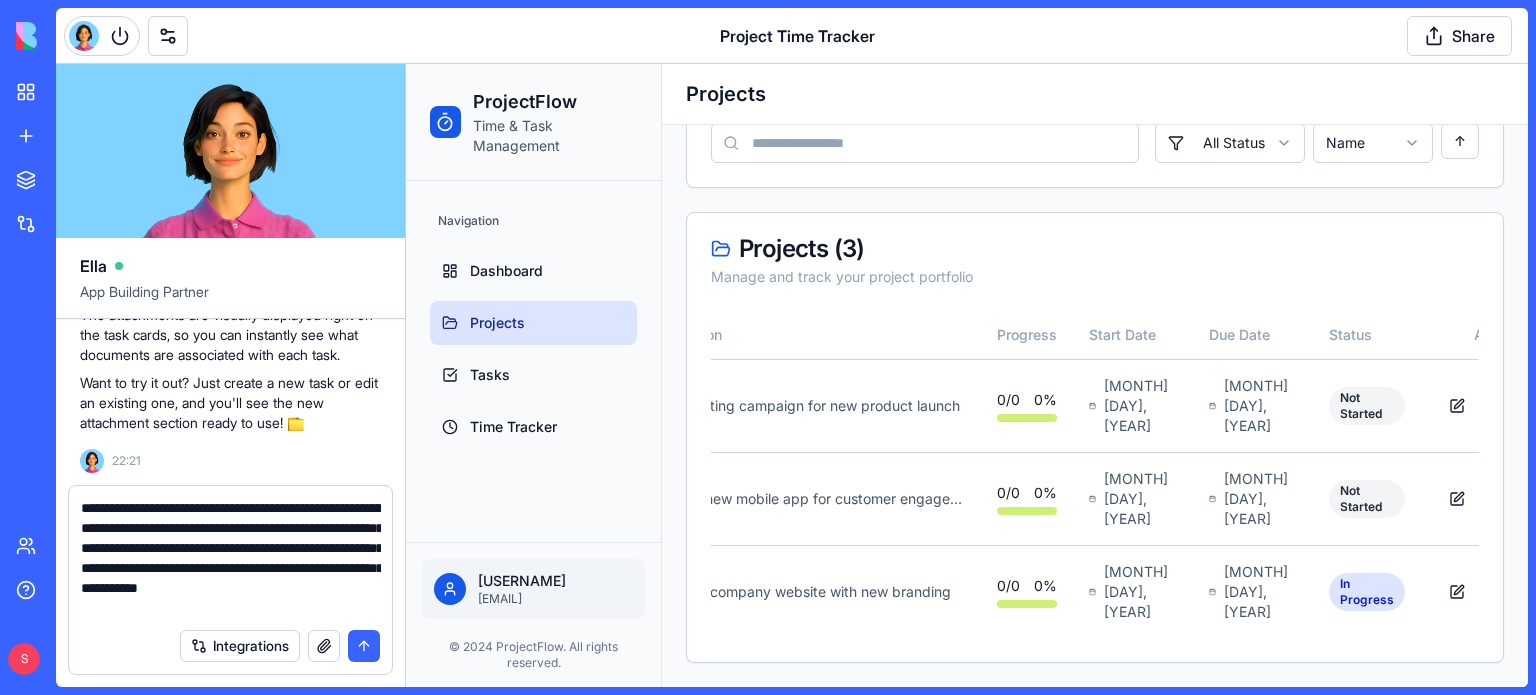 type on "**********" 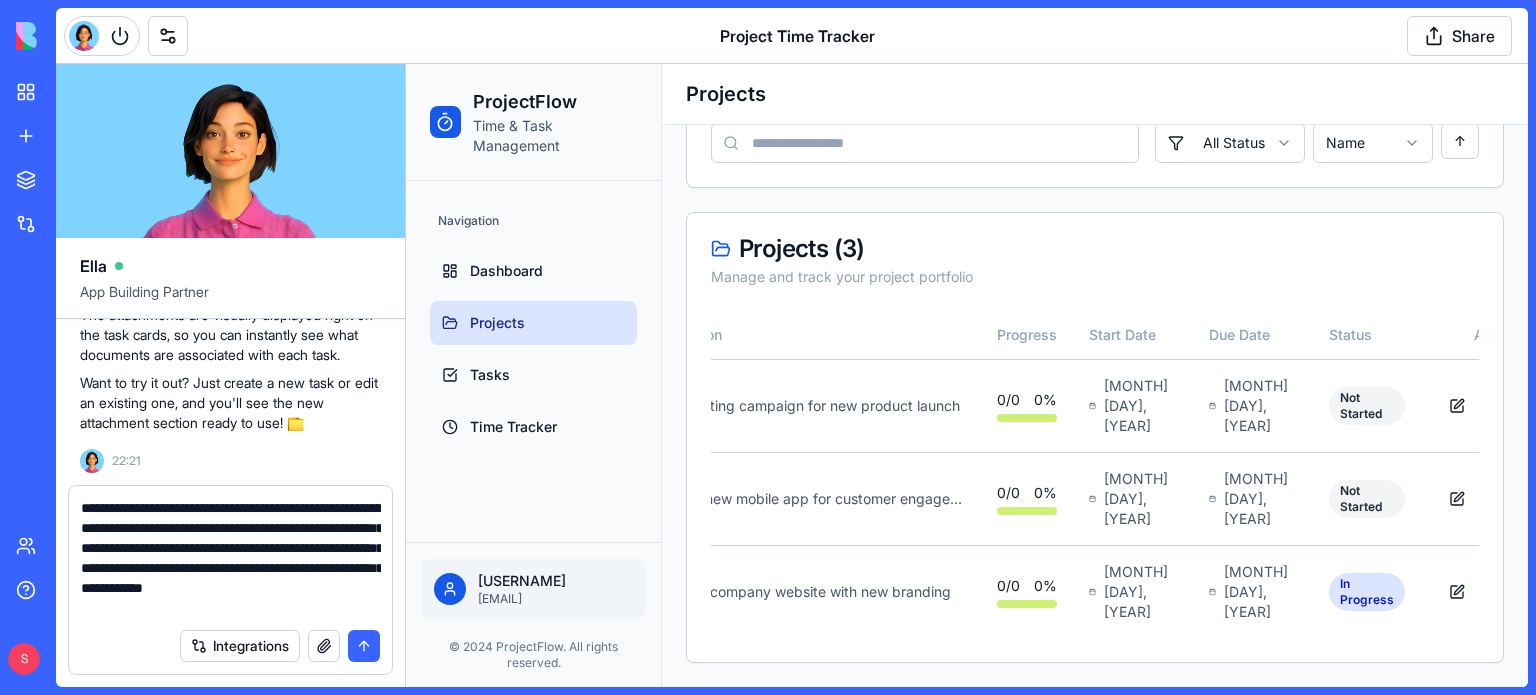 type 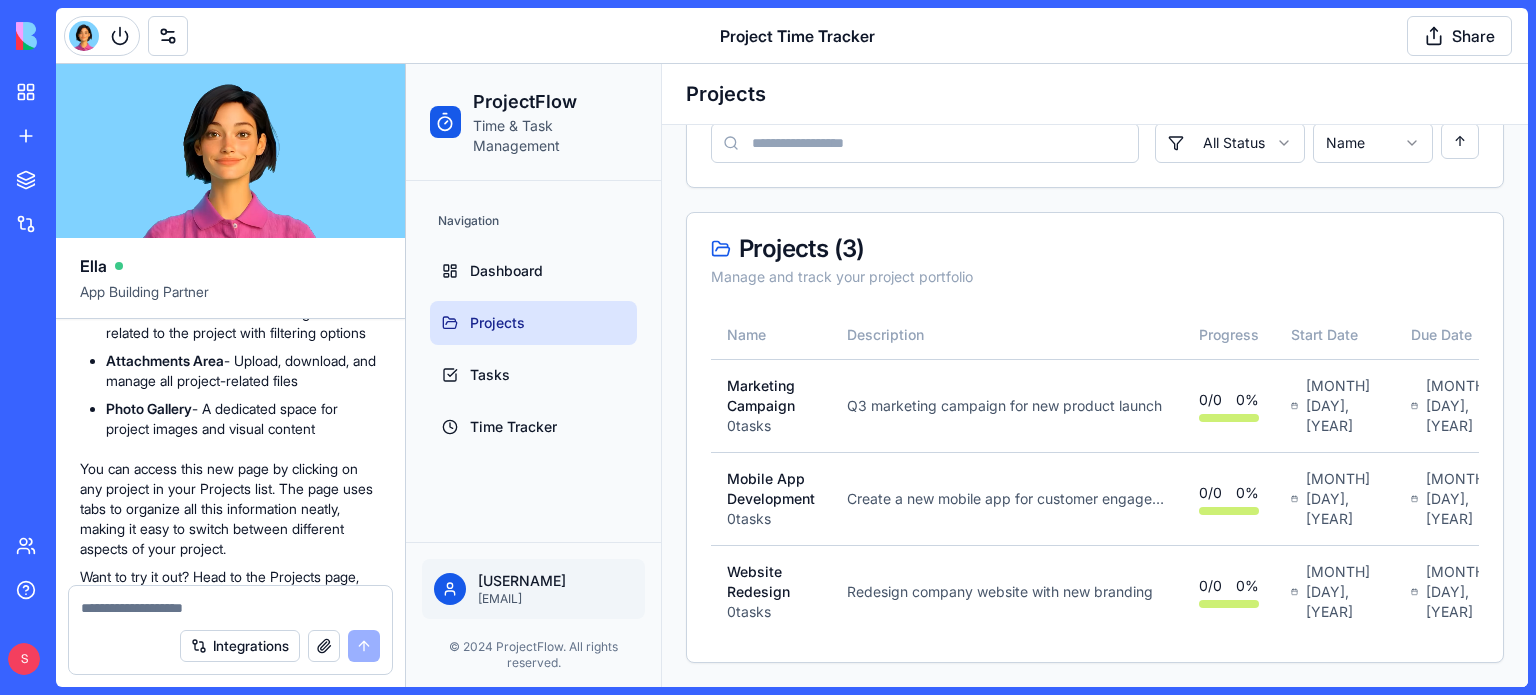 scroll, scrollTop: 3215, scrollLeft: 0, axis: vertical 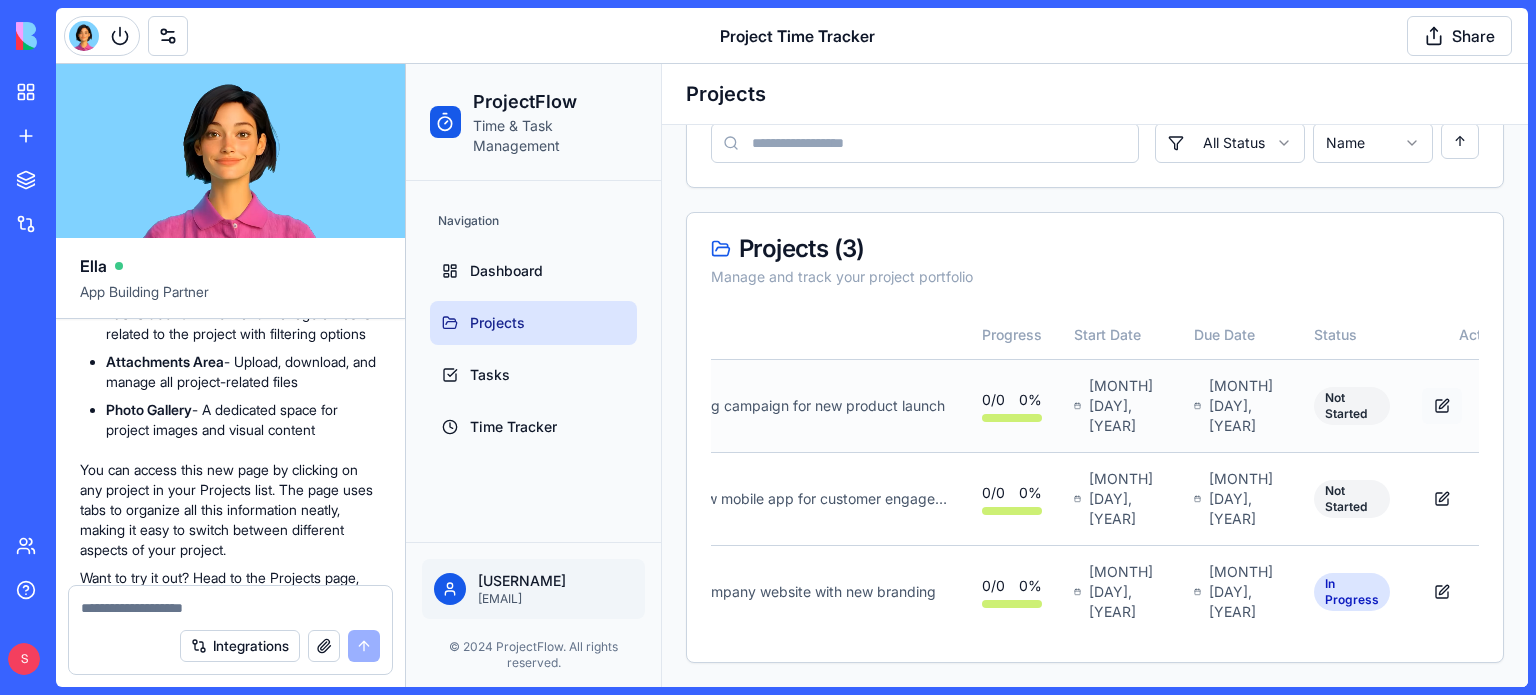 click at bounding box center [1442, 406] 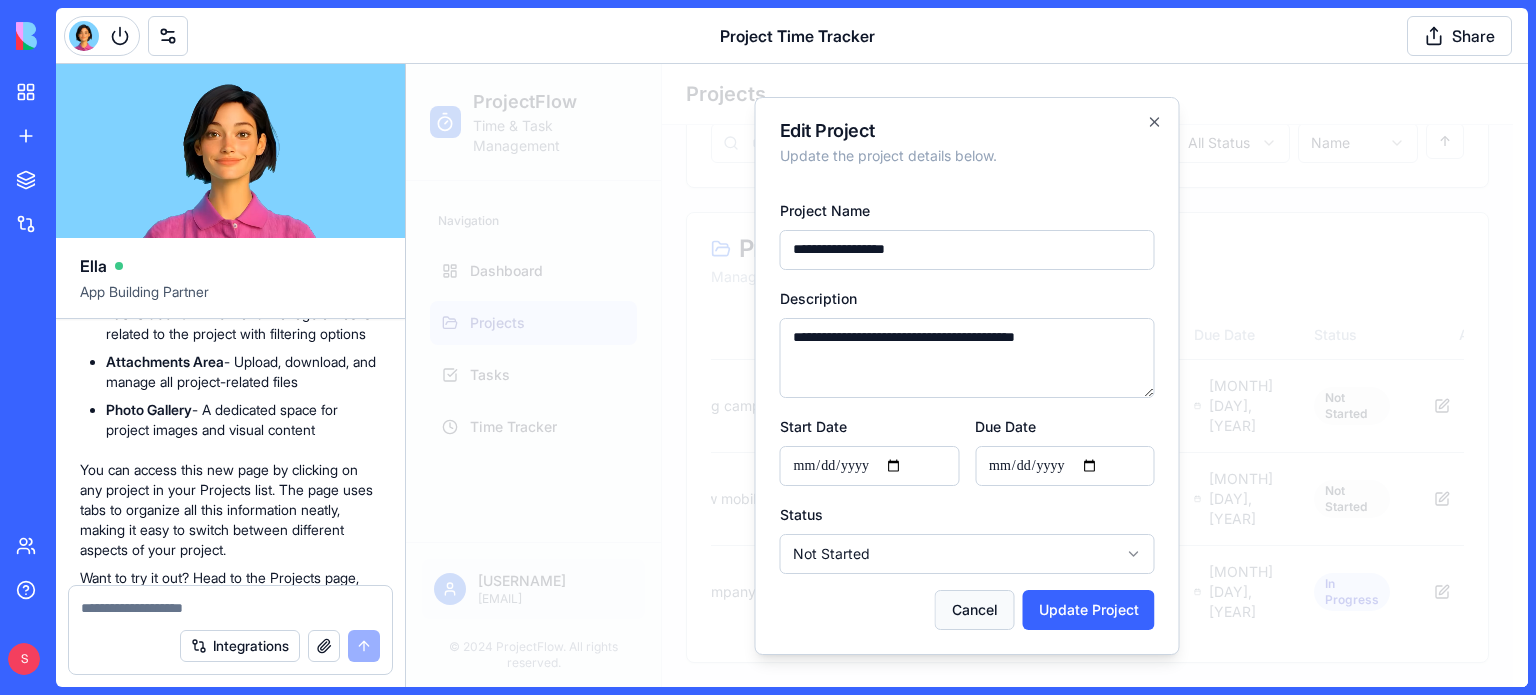 click on "Cancel" at bounding box center [975, 610] 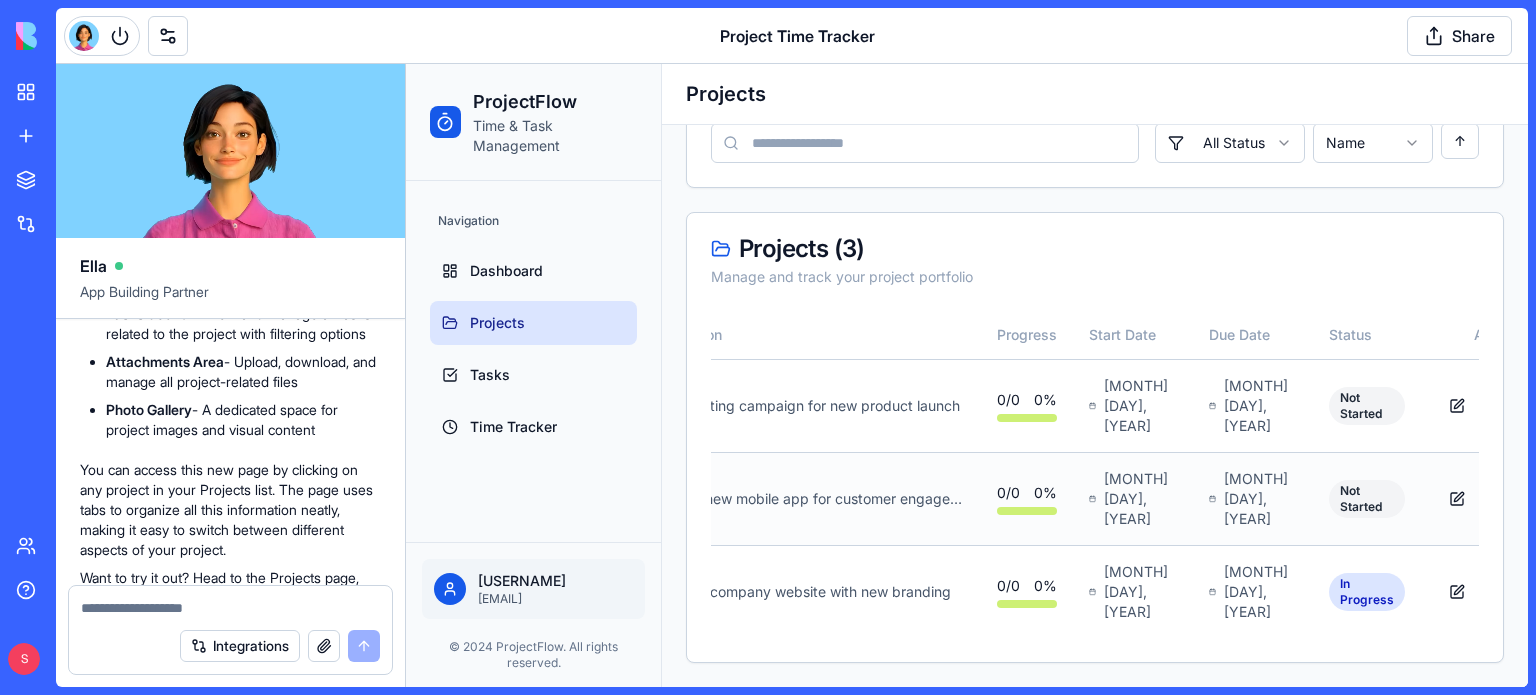 scroll, scrollTop: 0, scrollLeft: 0, axis: both 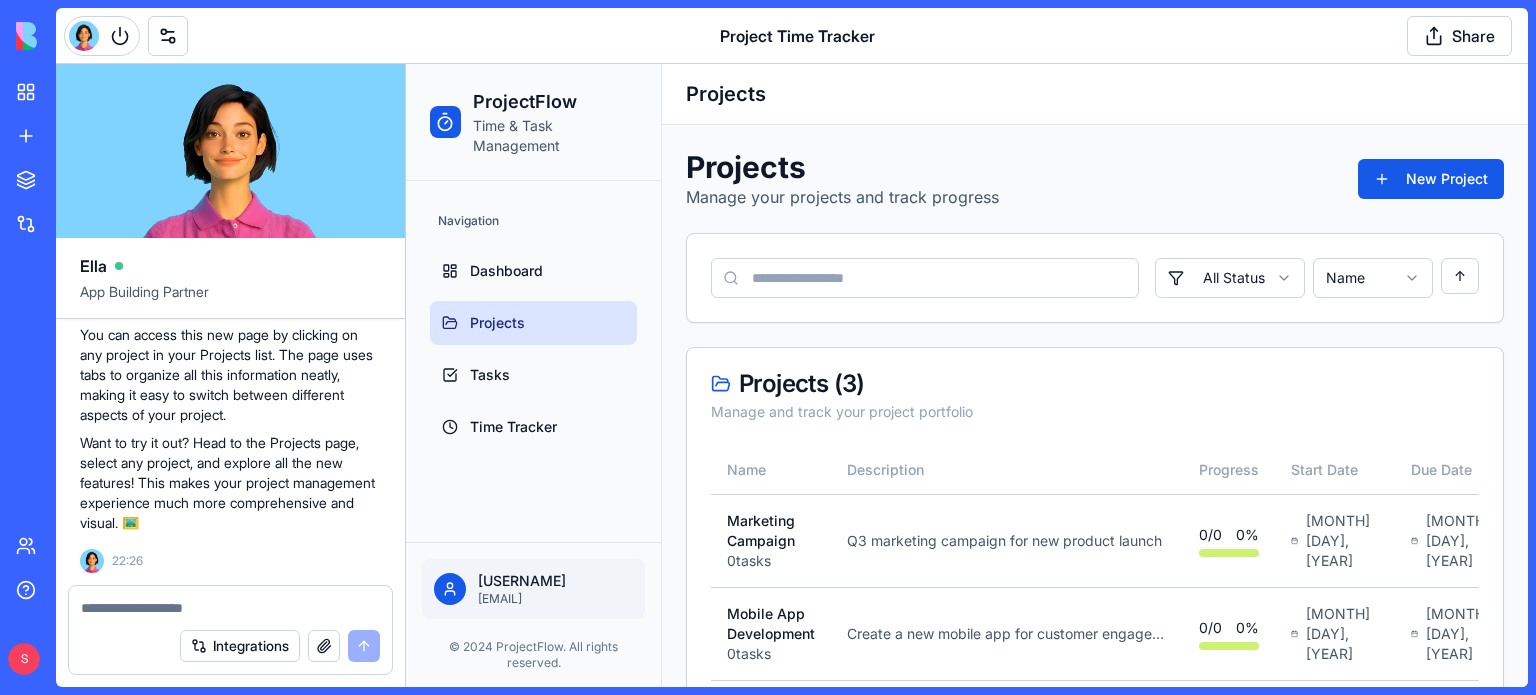 click at bounding box center [925, 278] 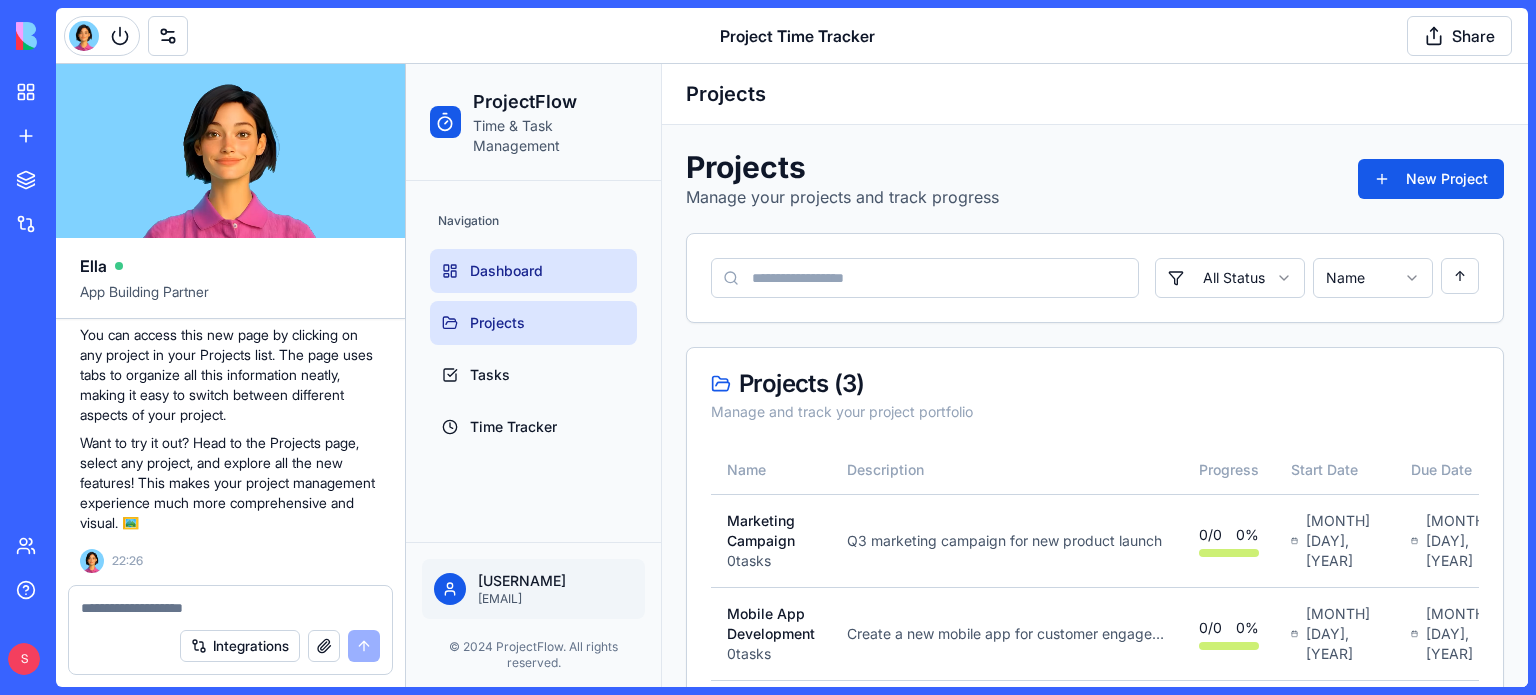 click on "Dashboard" at bounding box center [506, 271] 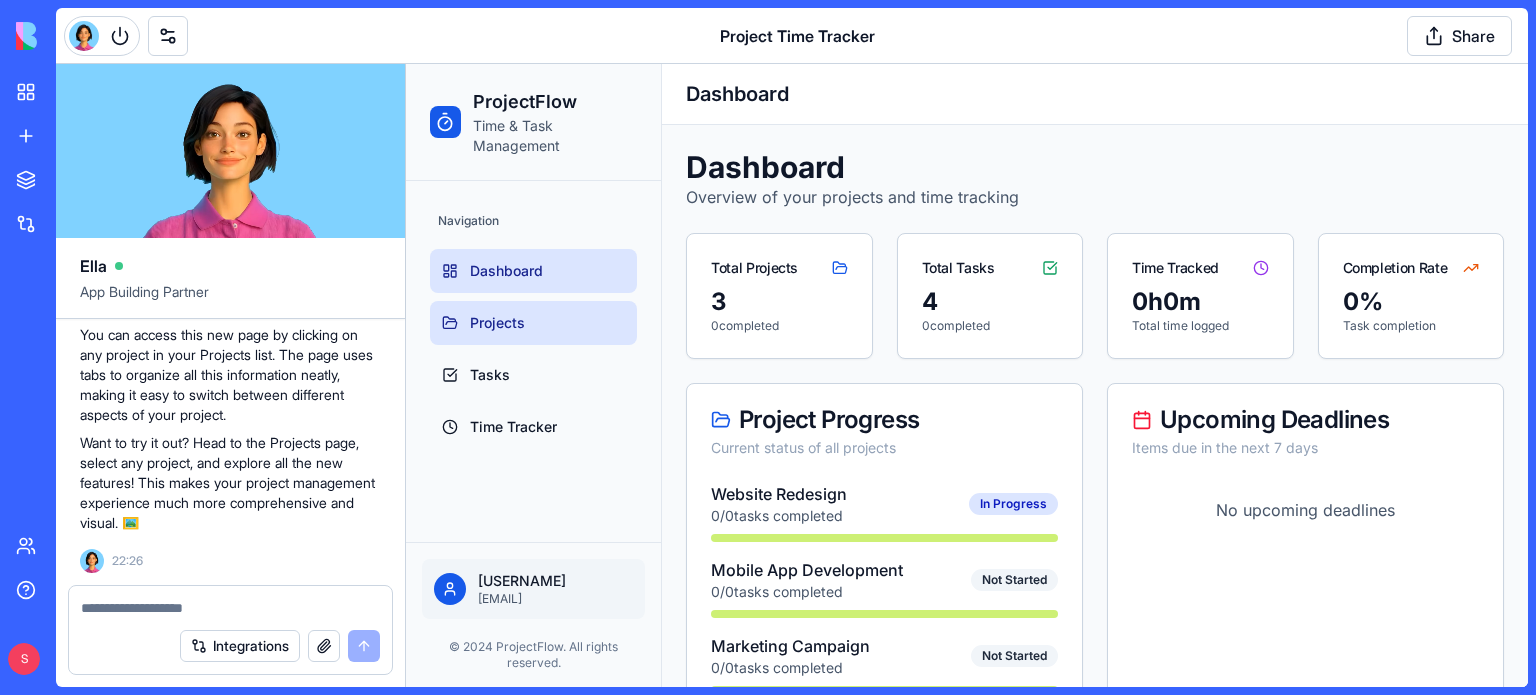 click on "Projects" at bounding box center [497, 323] 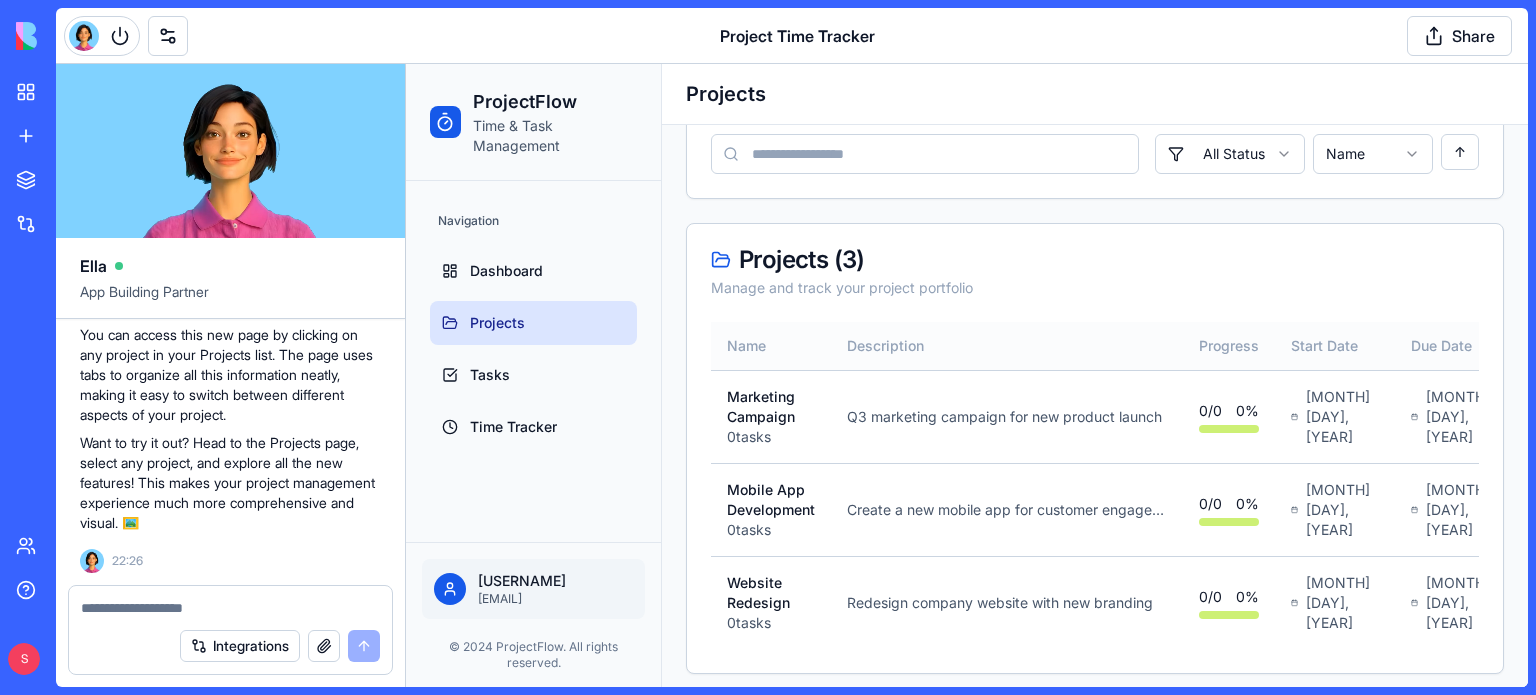 scroll, scrollTop: 148, scrollLeft: 0, axis: vertical 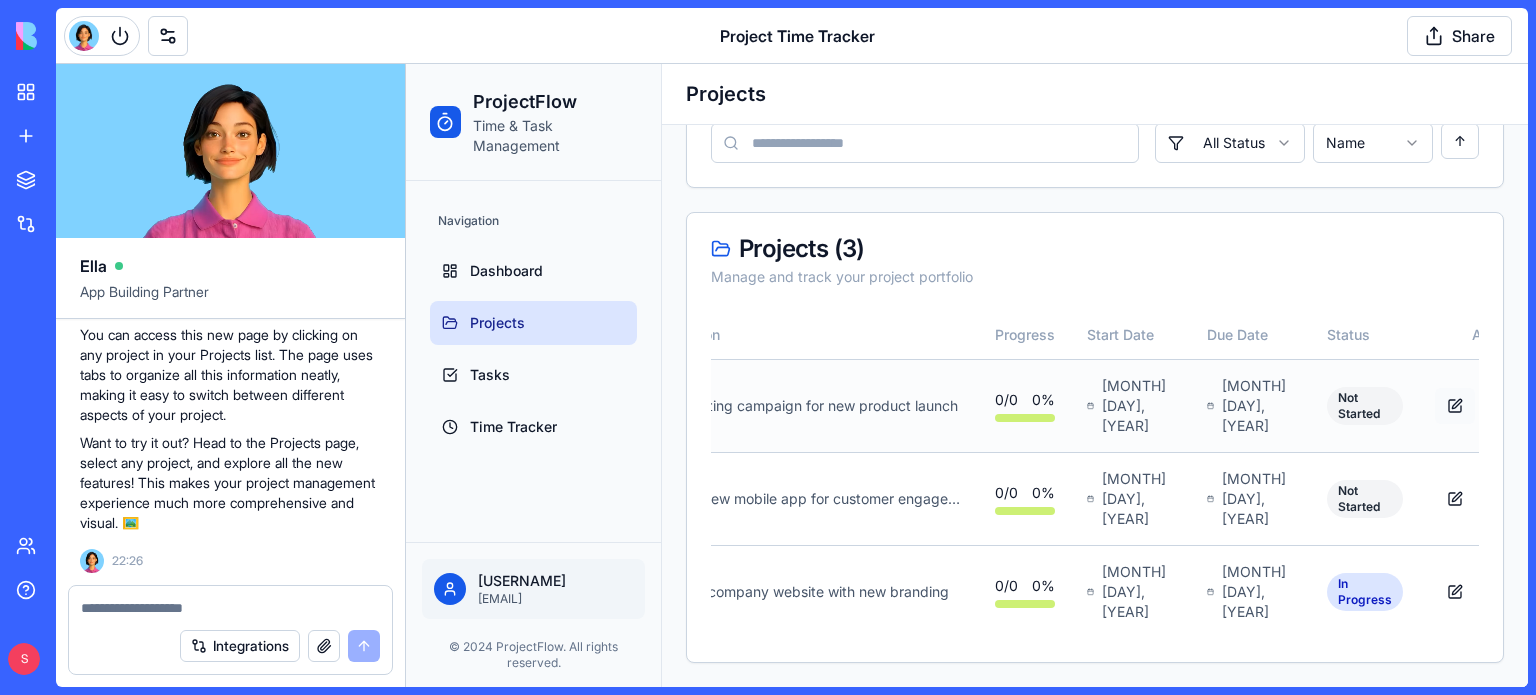 click at bounding box center (1455, 406) 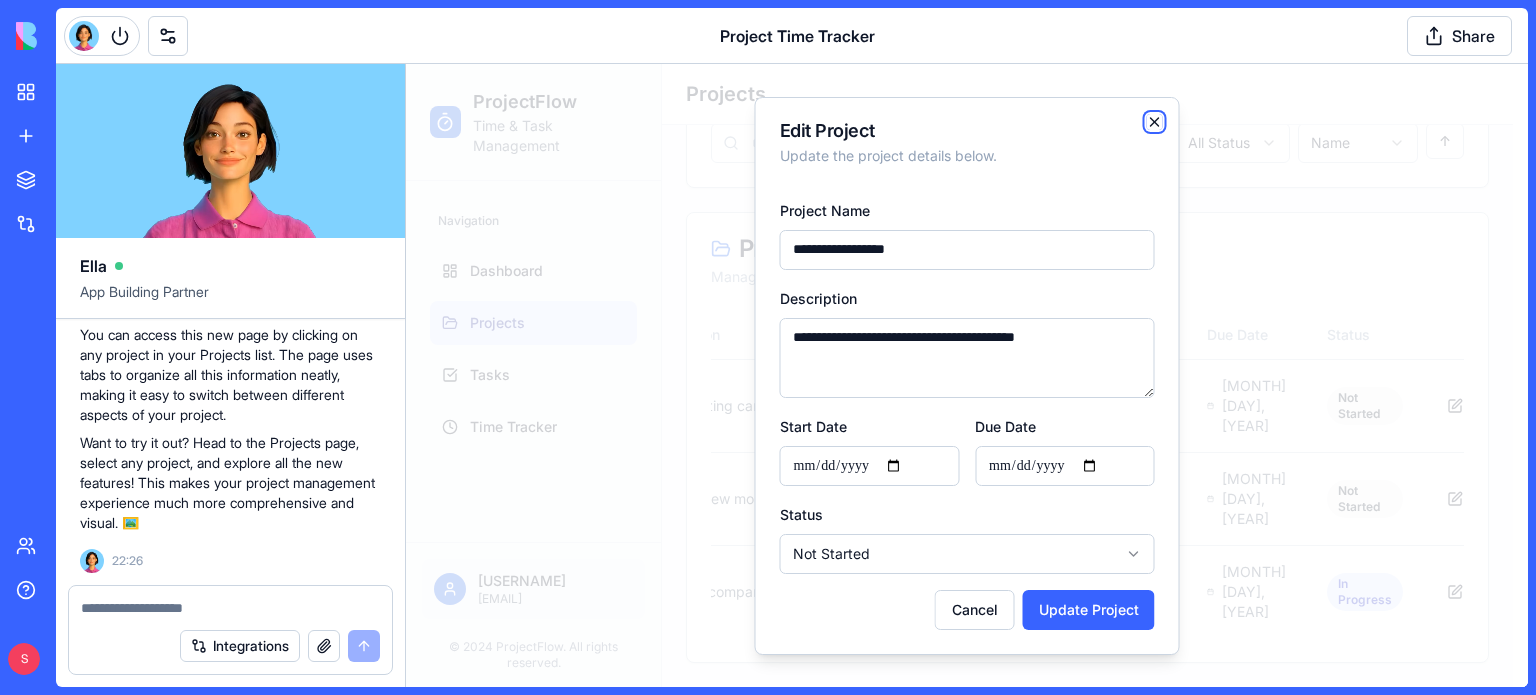 click 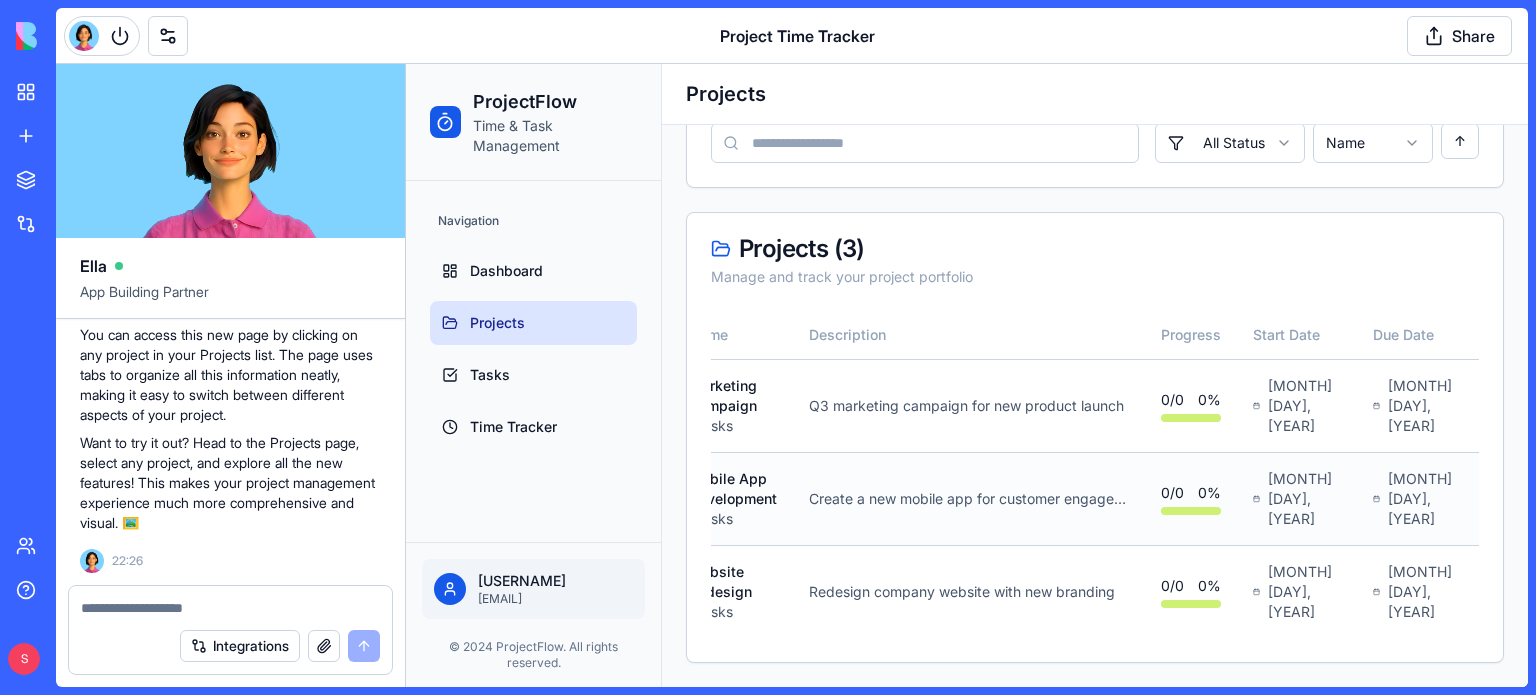 scroll, scrollTop: 0, scrollLeft: 0, axis: both 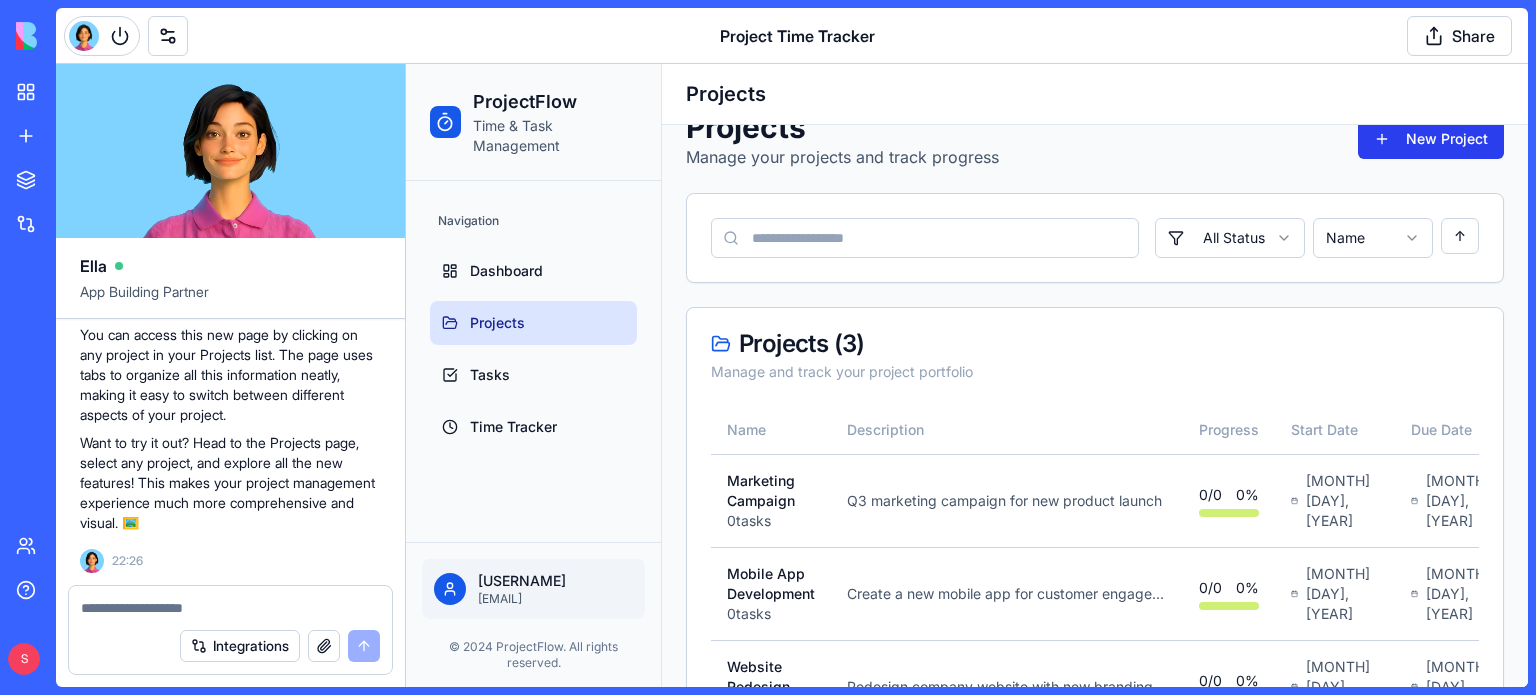 click on "New Project" at bounding box center (1431, 139) 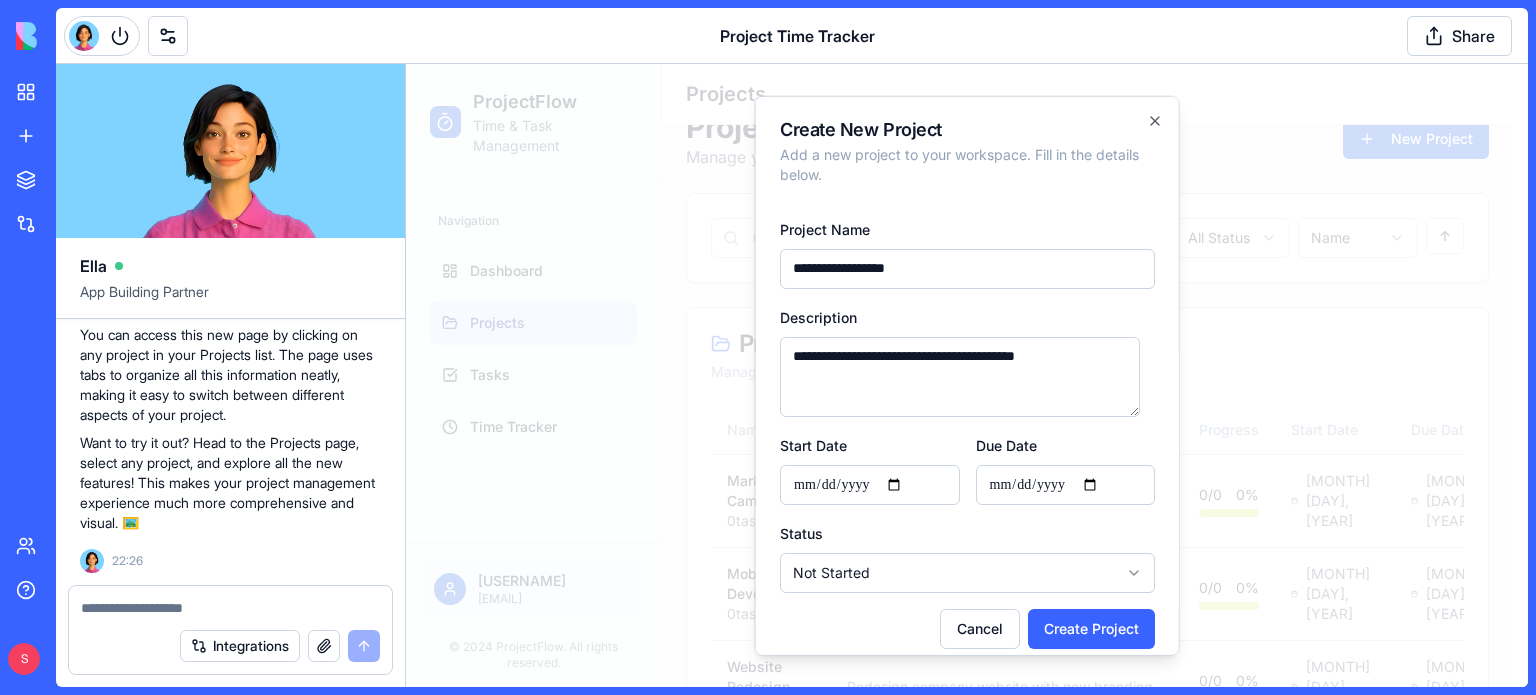 scroll, scrollTop: 16, scrollLeft: 0, axis: vertical 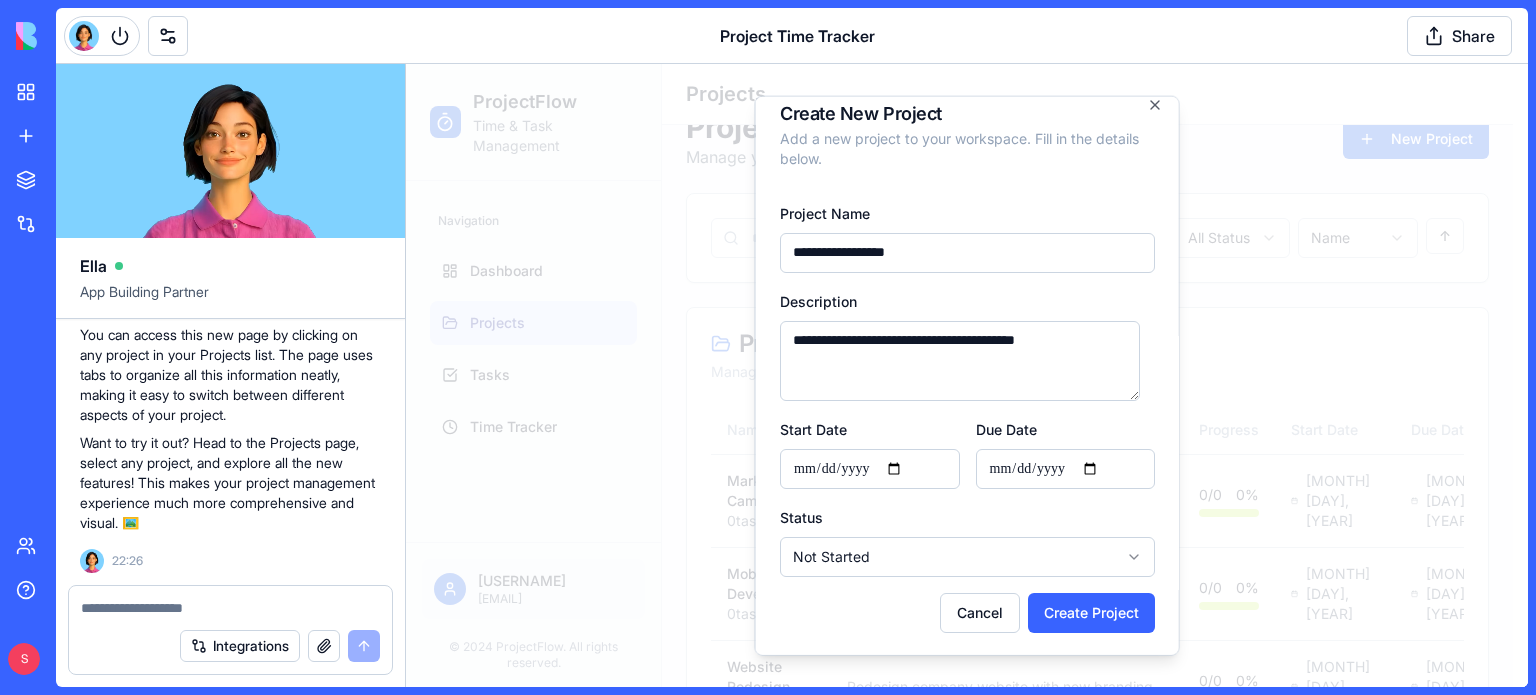 click on "**********" at bounding box center (967, 252) 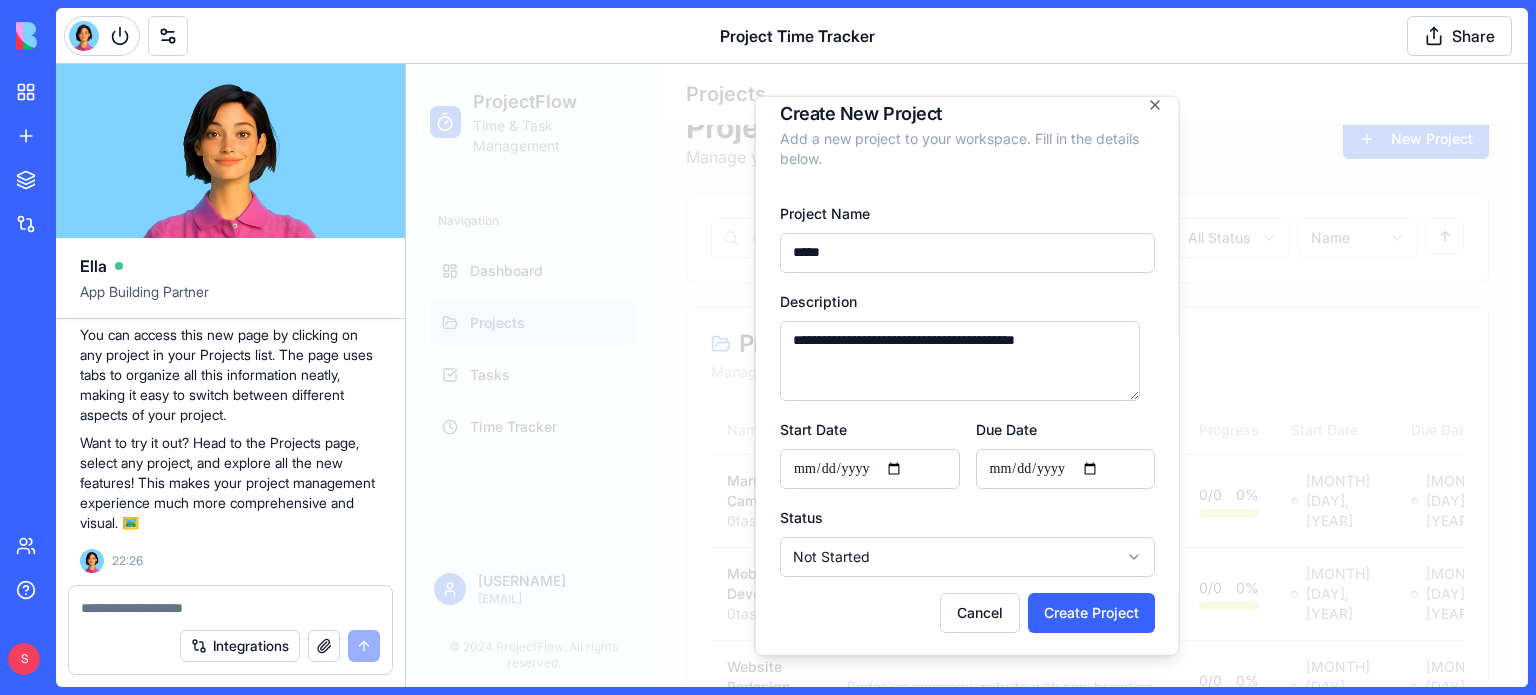 type on "*****" 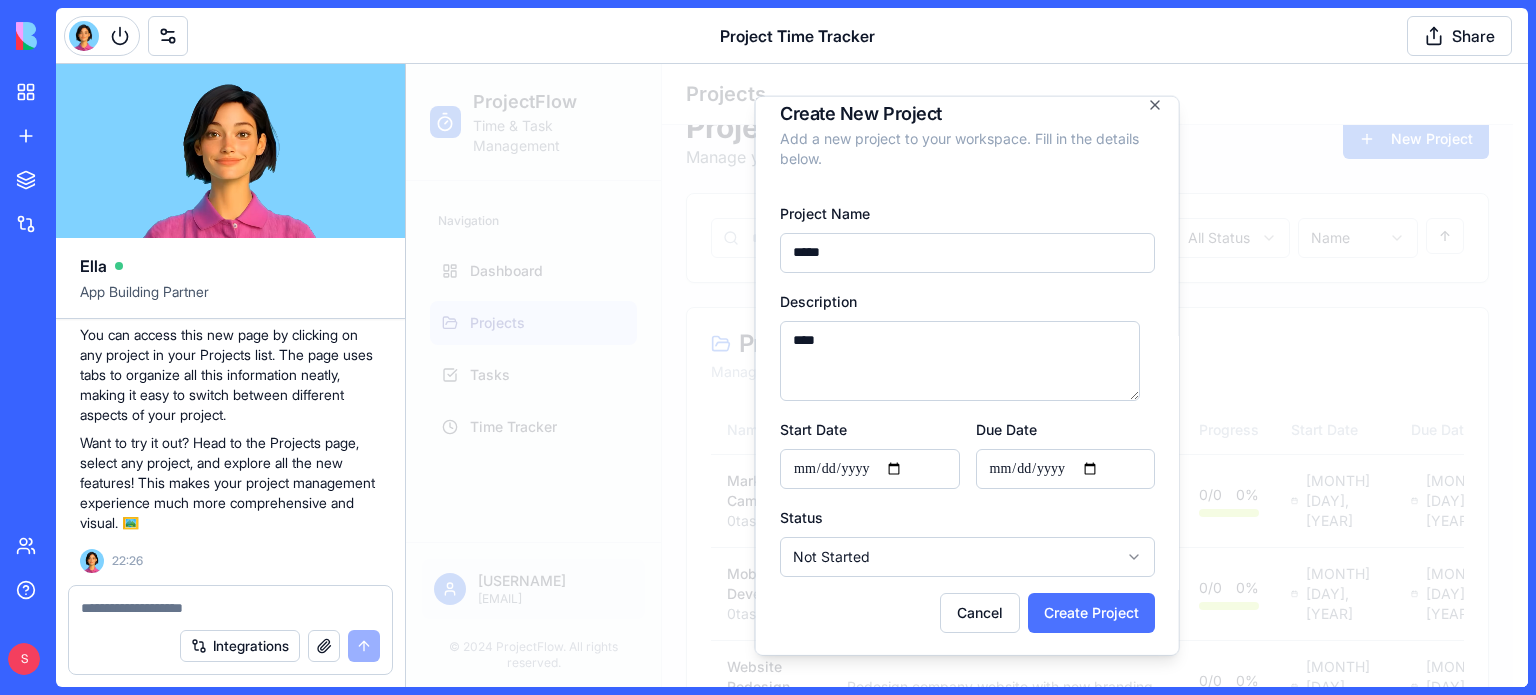 type on "****" 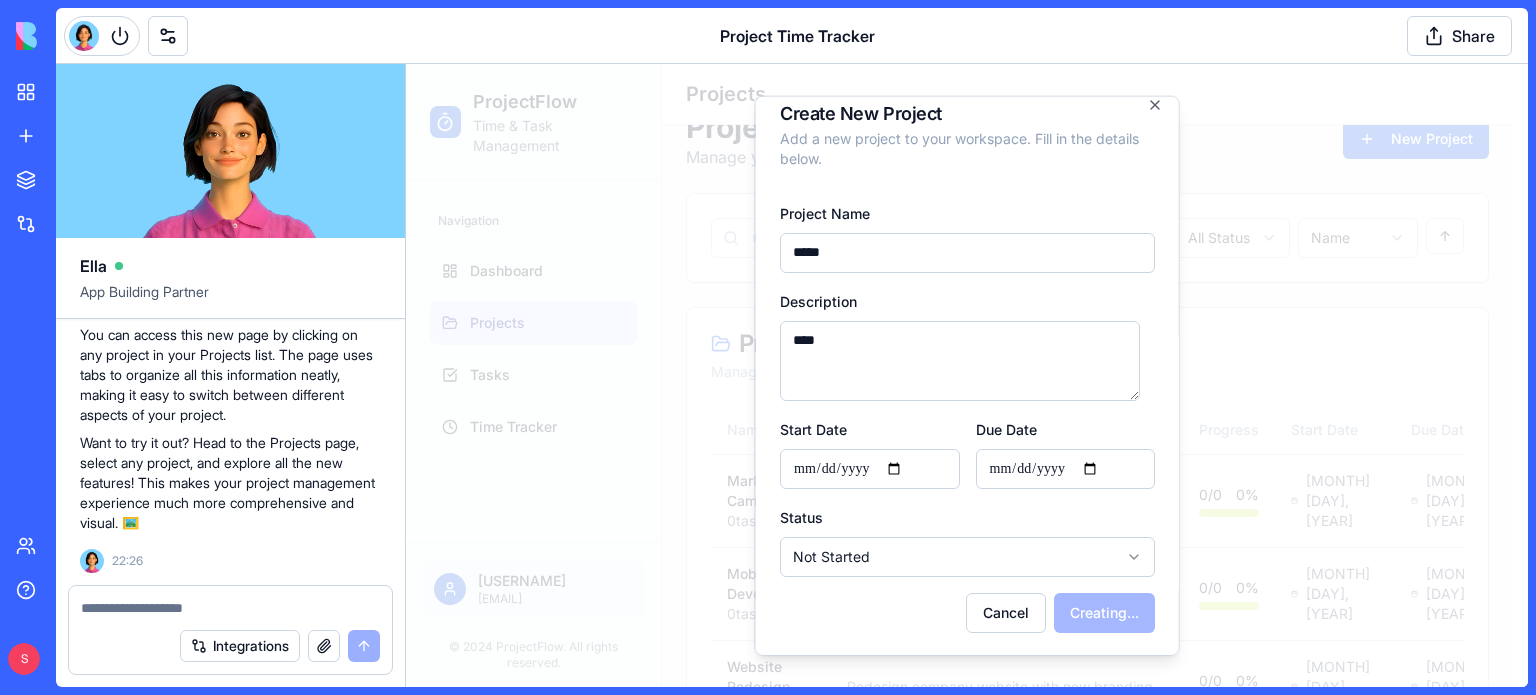 type 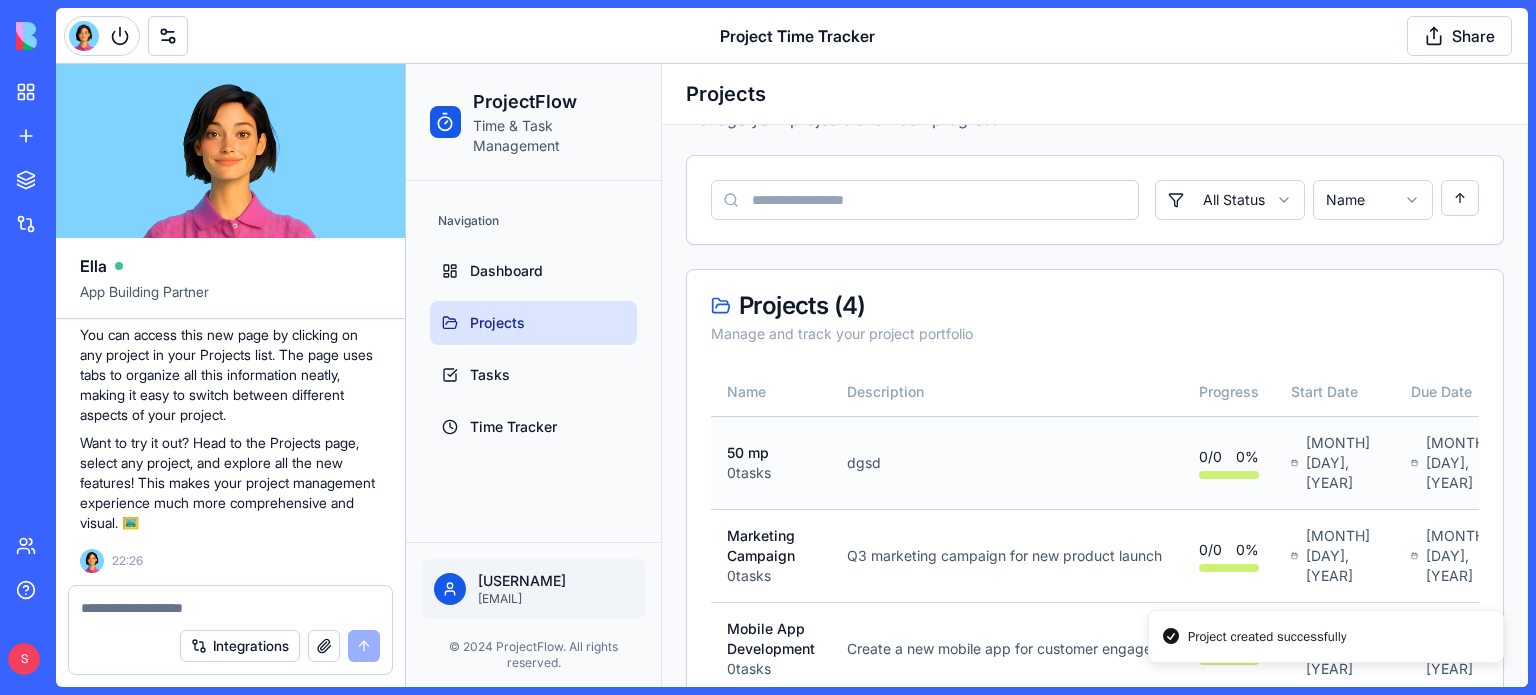 scroll, scrollTop: 80, scrollLeft: 0, axis: vertical 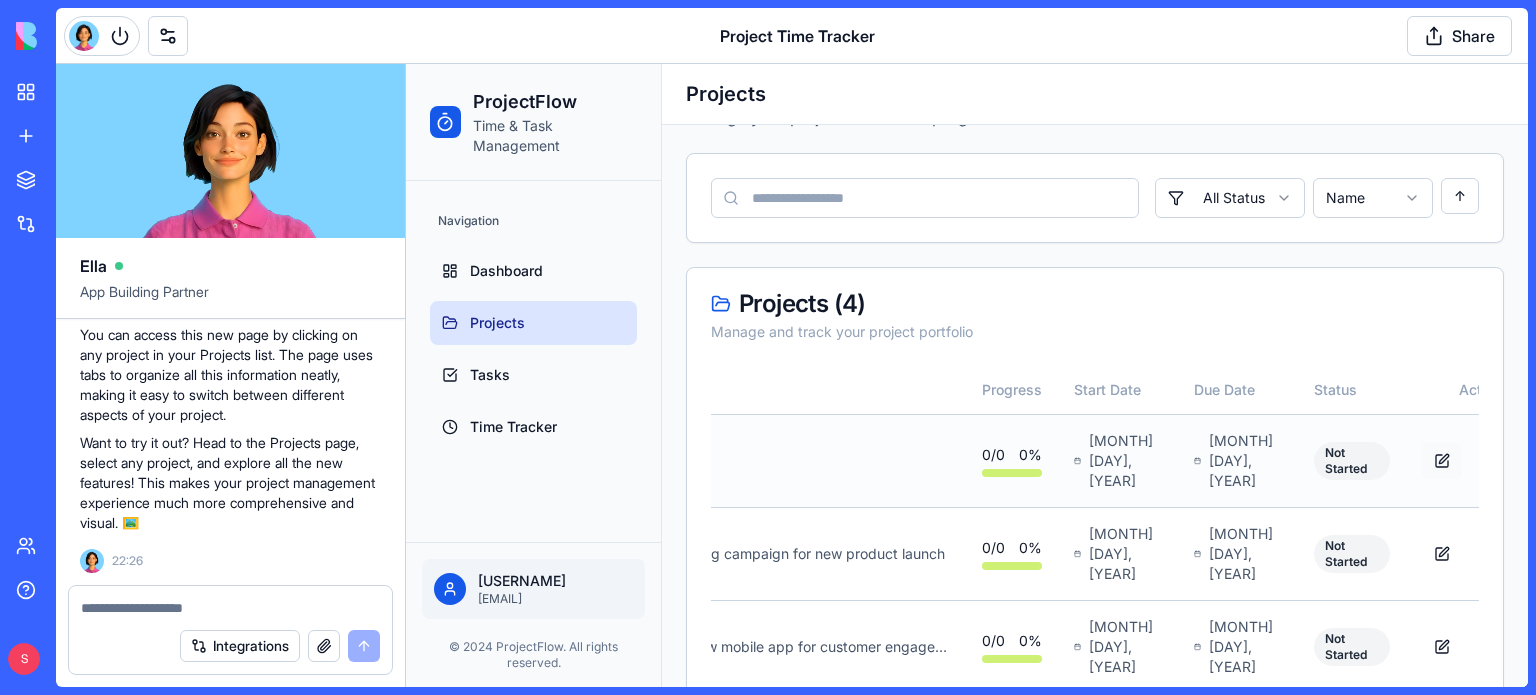 click at bounding box center (1442, 461) 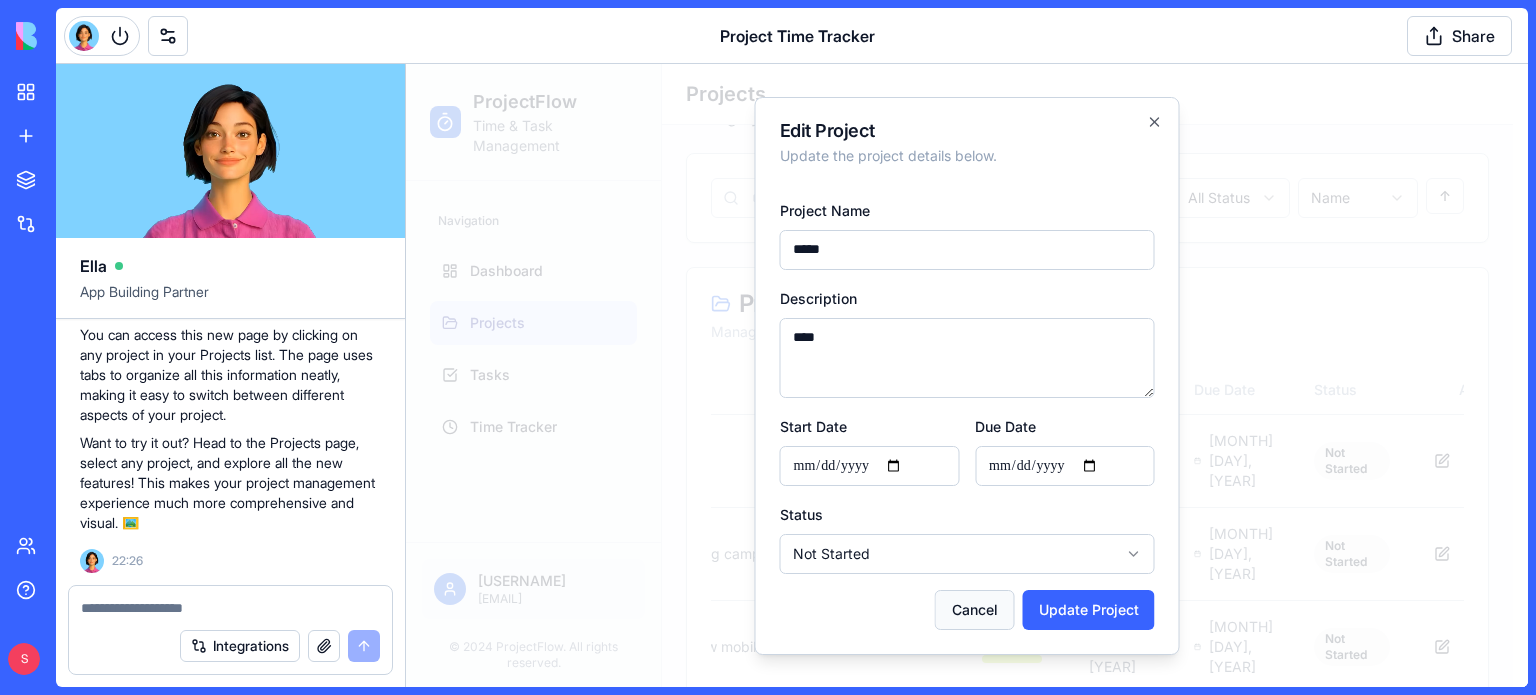 click on "Cancel" at bounding box center [975, 610] 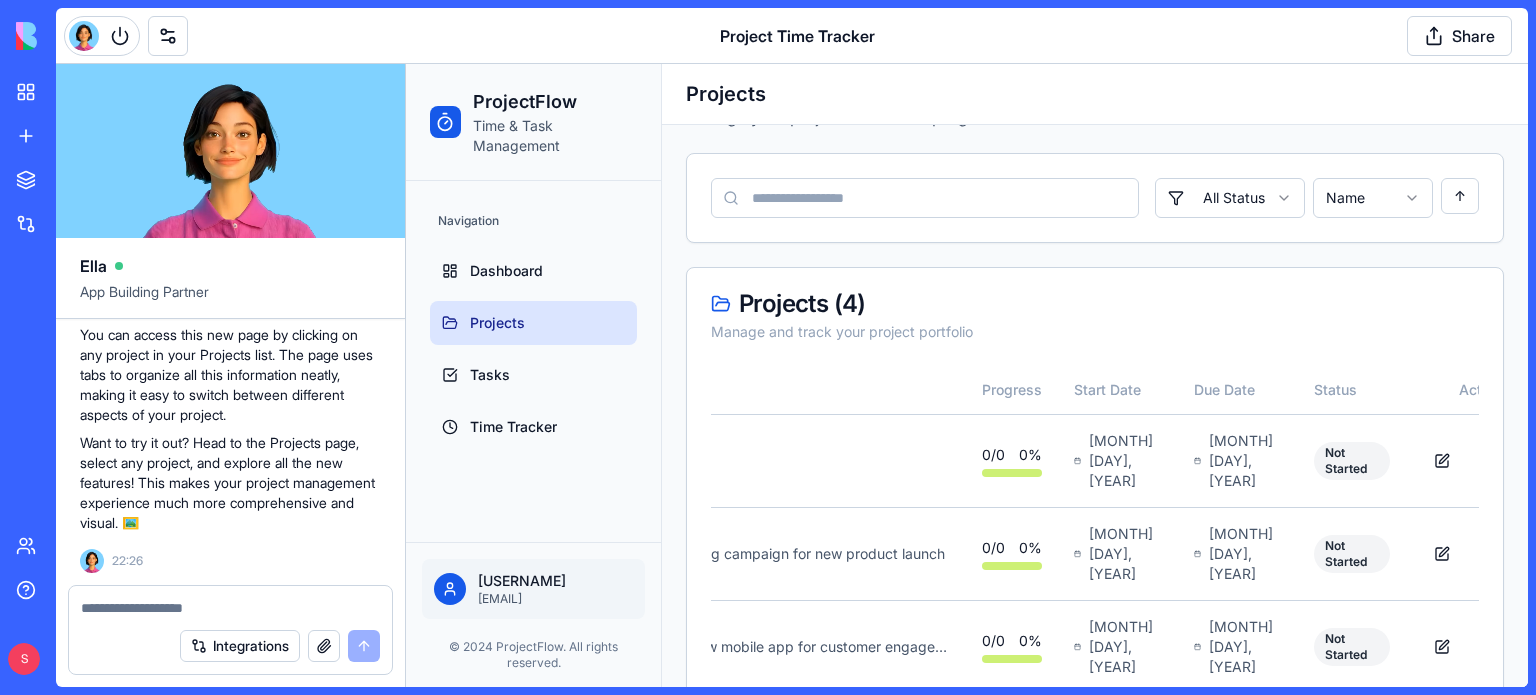 scroll, scrollTop: 0, scrollLeft: 202, axis: horizontal 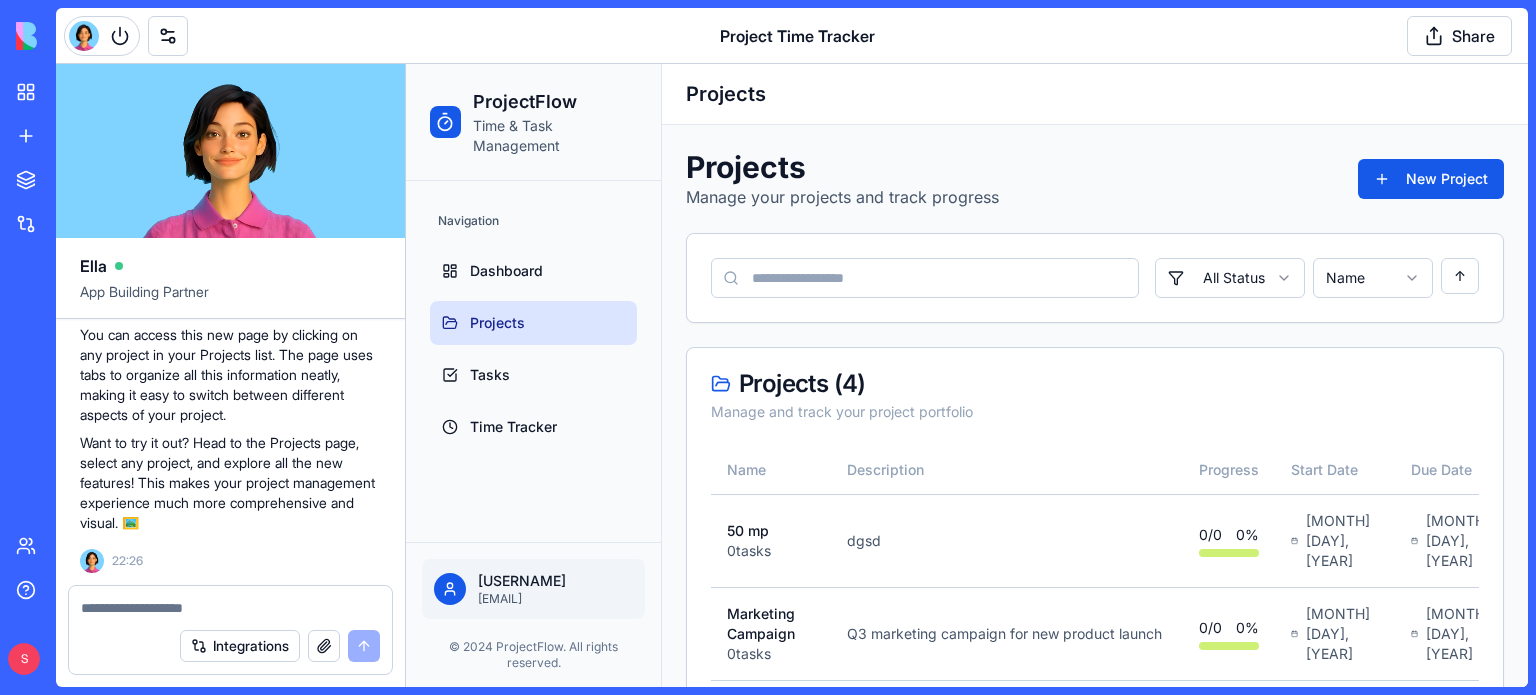 click at bounding box center (231, 608) 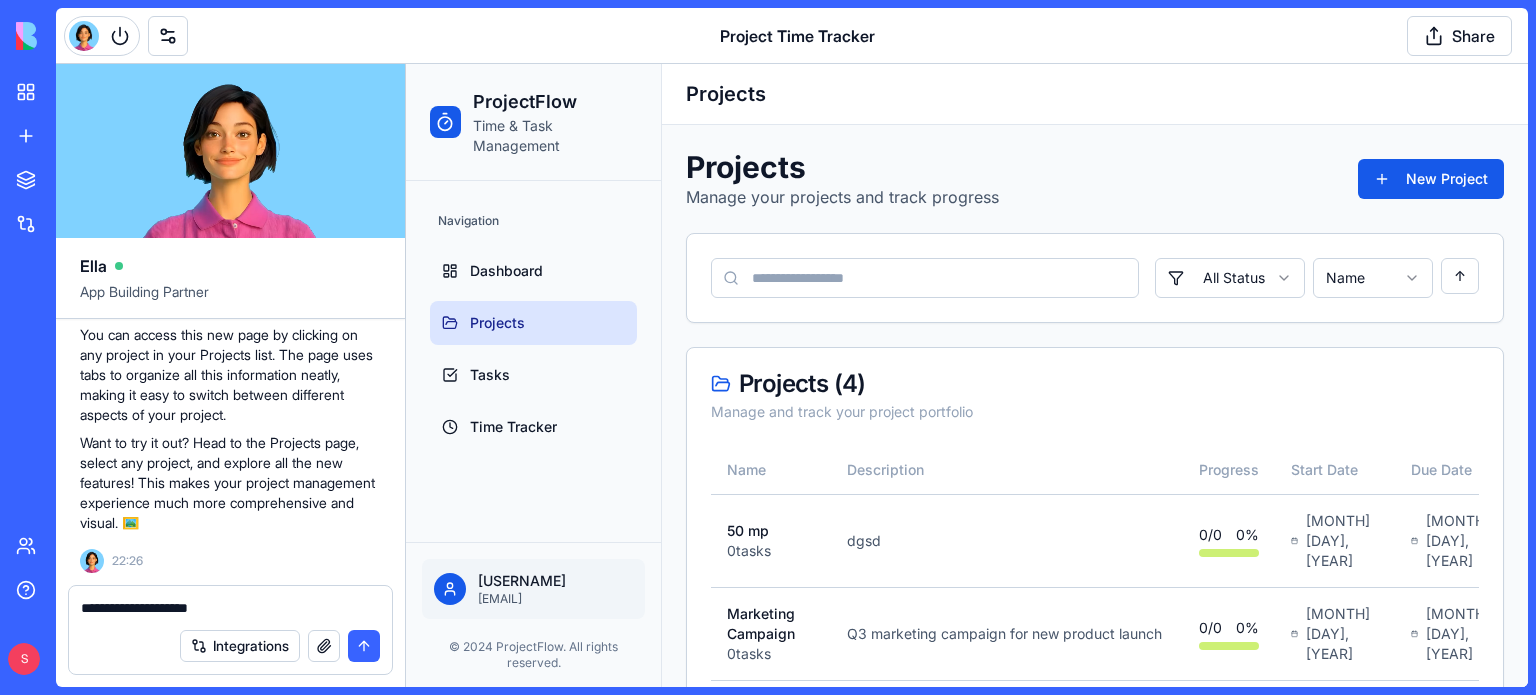 type on "**********" 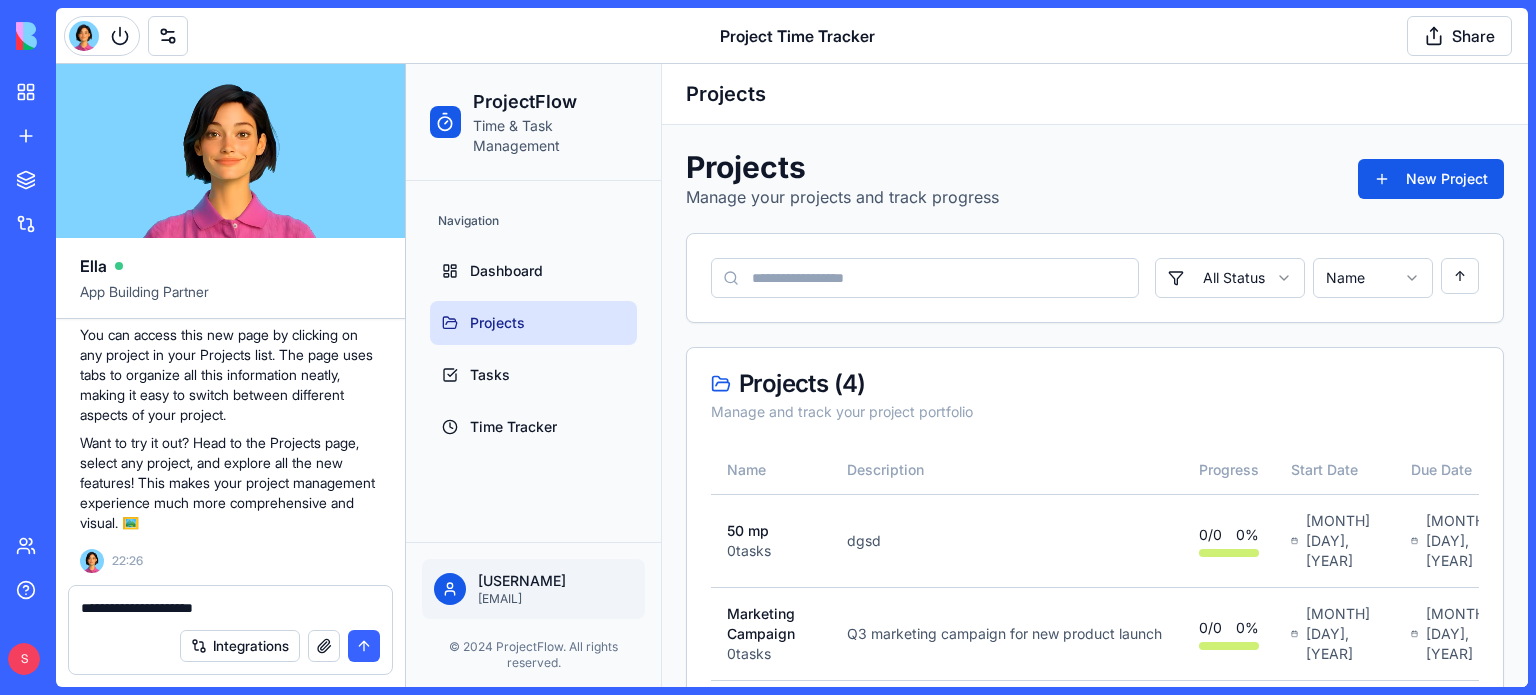 type 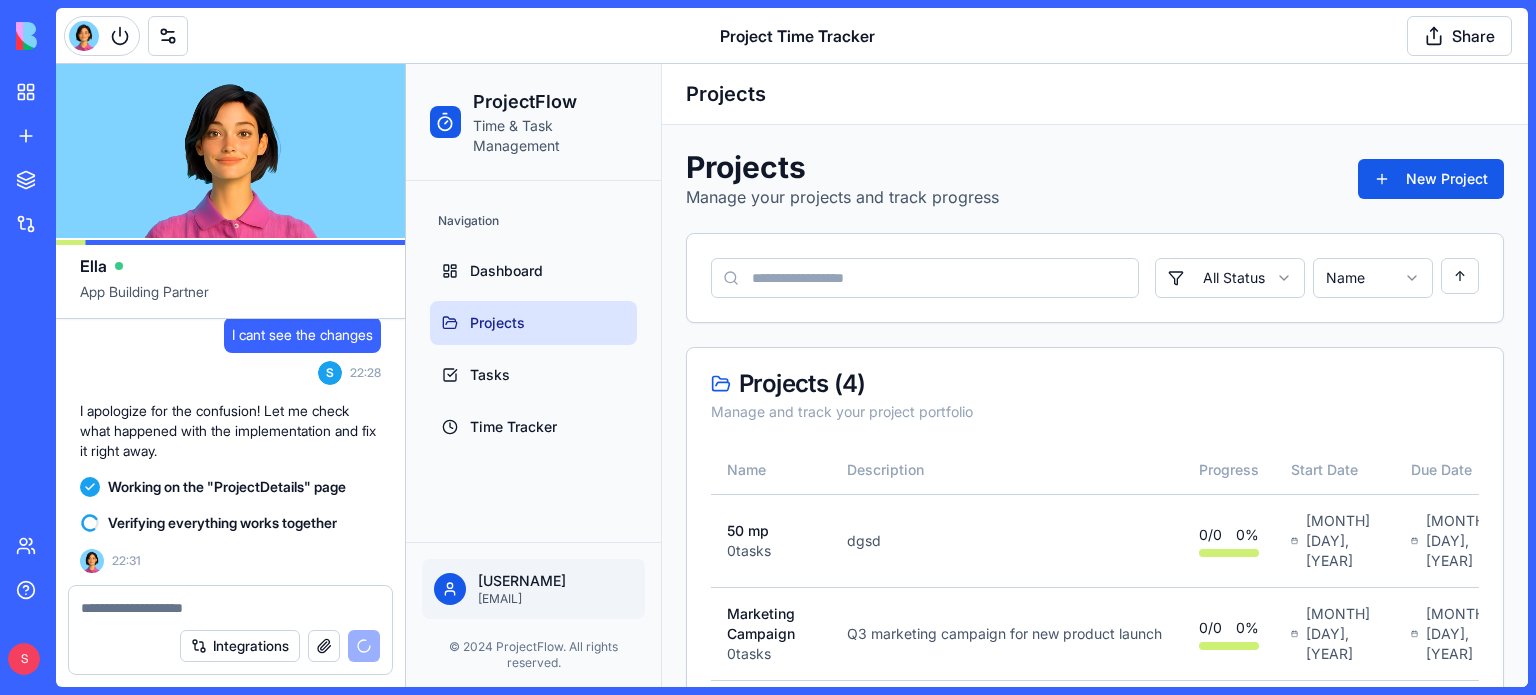 scroll, scrollTop: 4424, scrollLeft: 0, axis: vertical 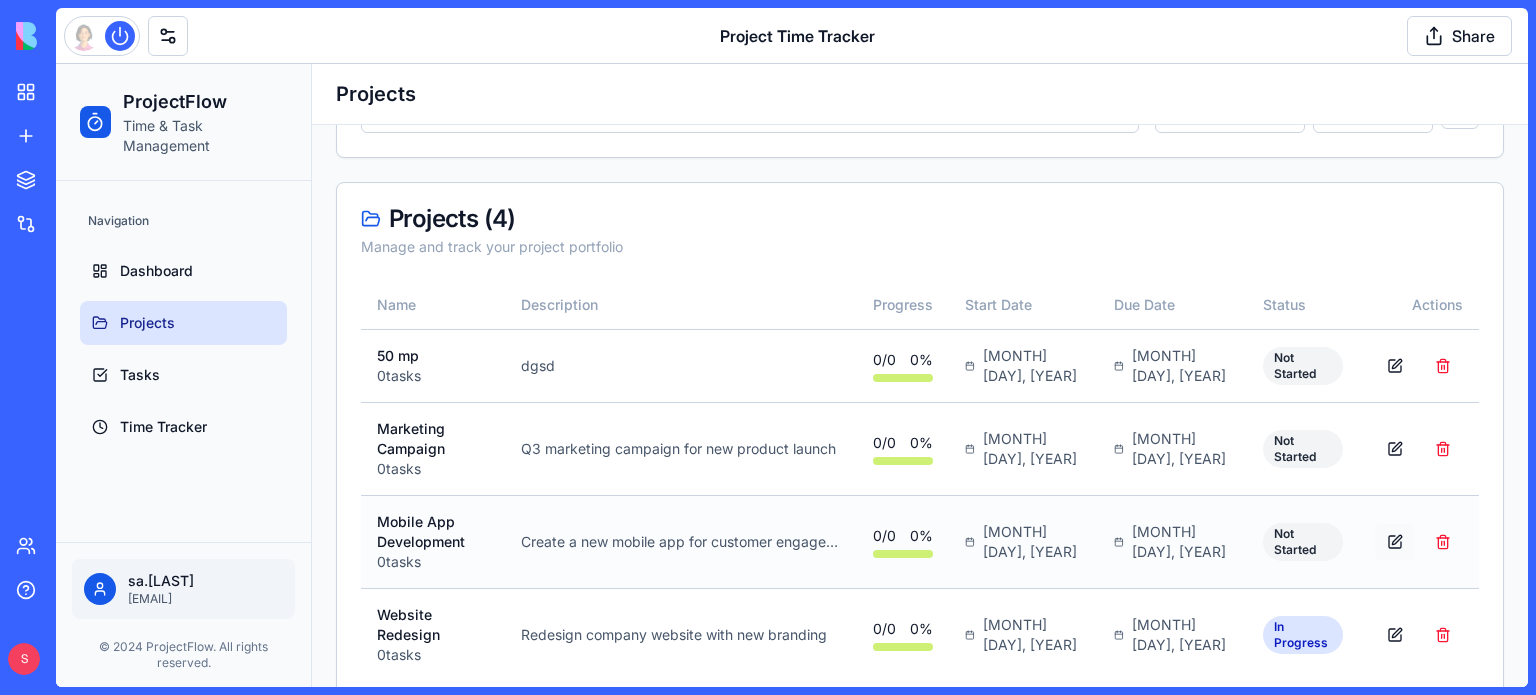 click at bounding box center (1395, 542) 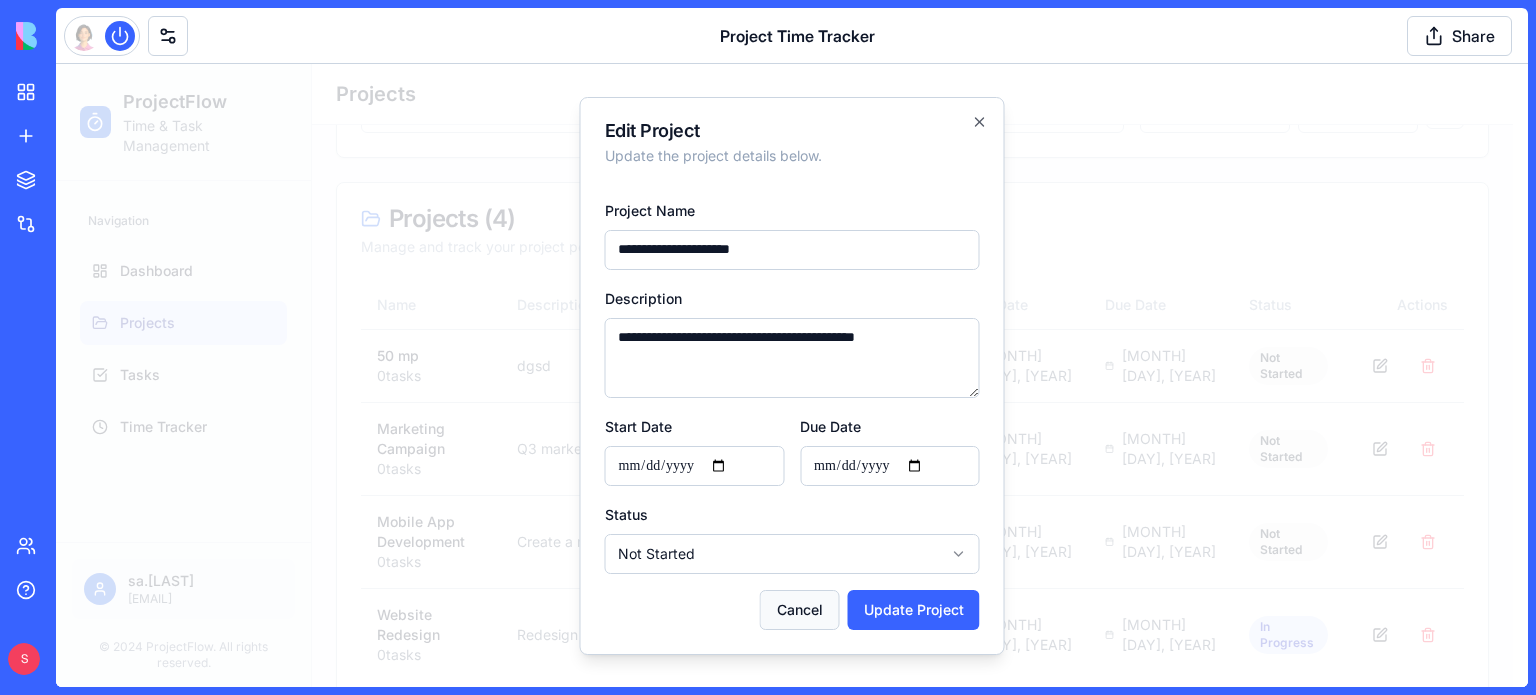 click on "Cancel" at bounding box center (800, 610) 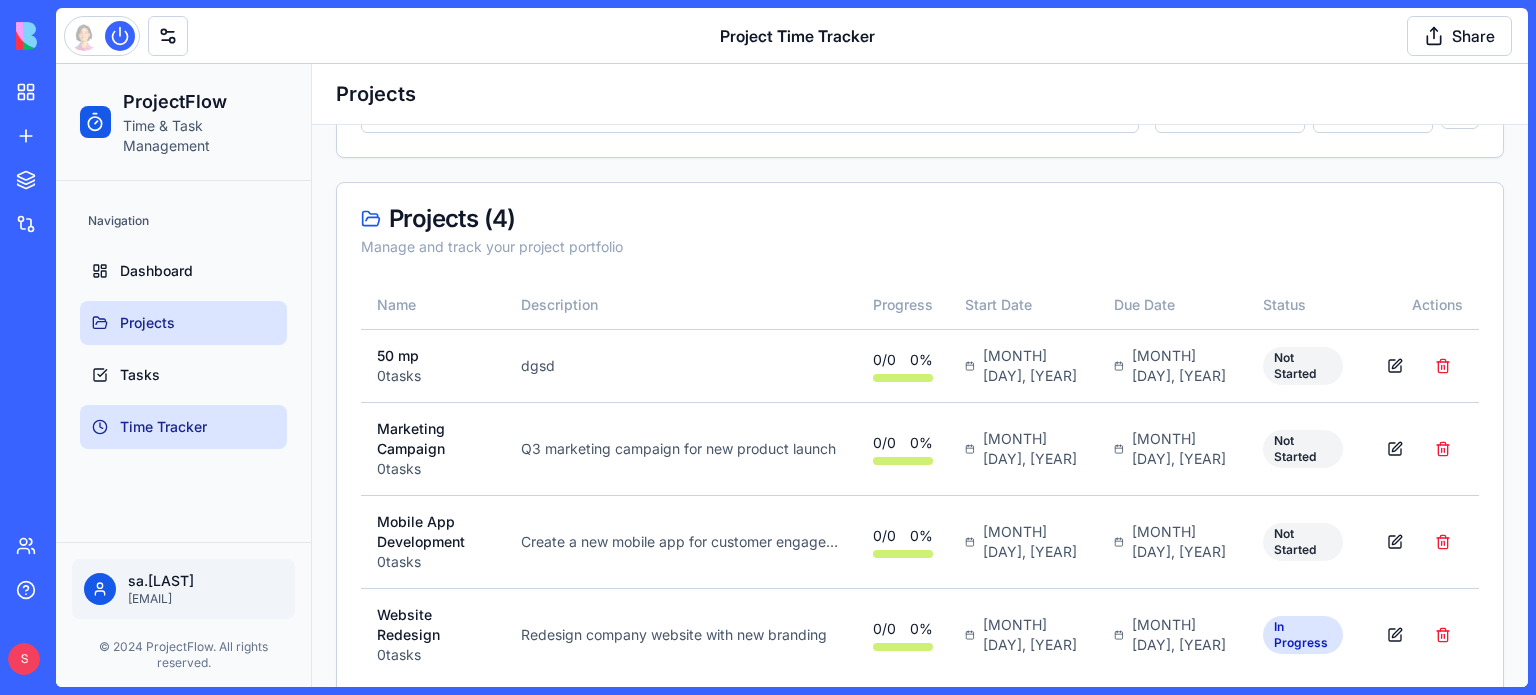 click on "Time Tracker" at bounding box center (163, 427) 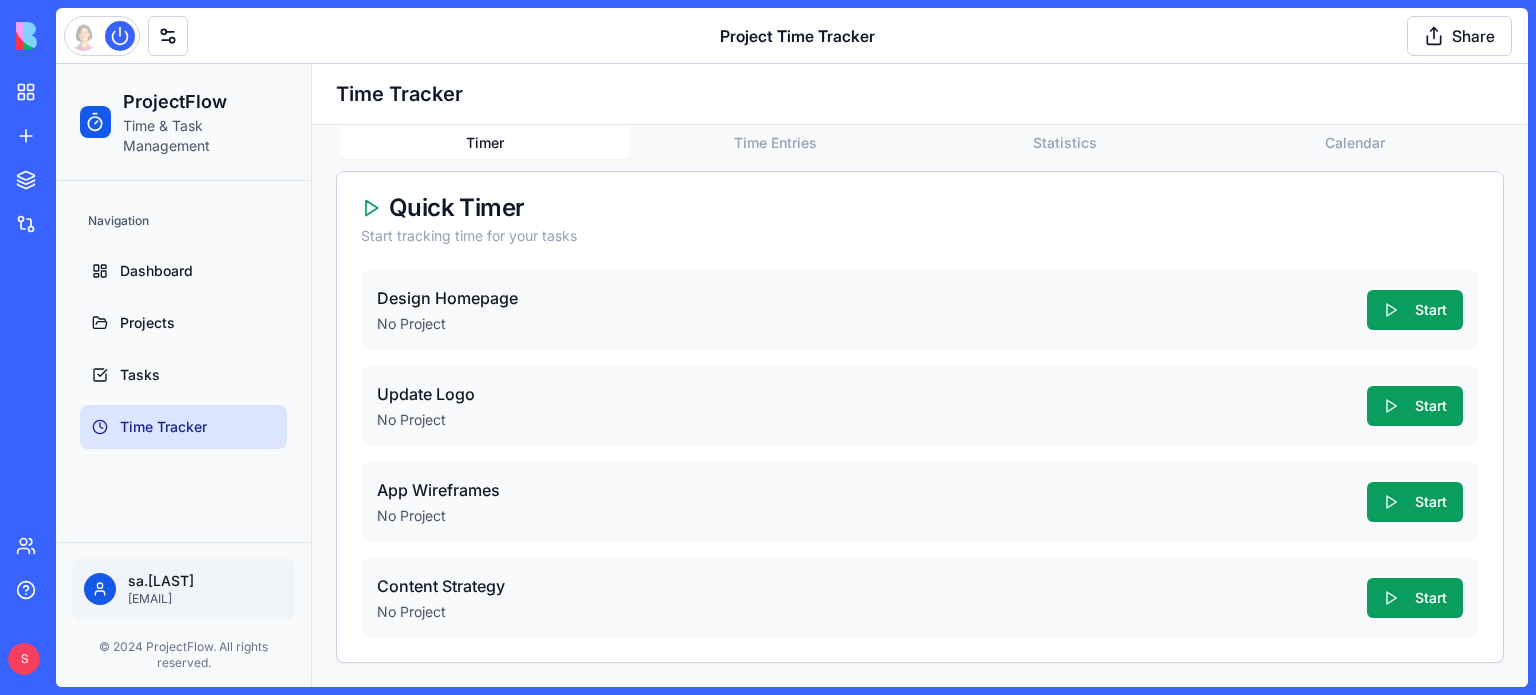 scroll, scrollTop: 109, scrollLeft: 0, axis: vertical 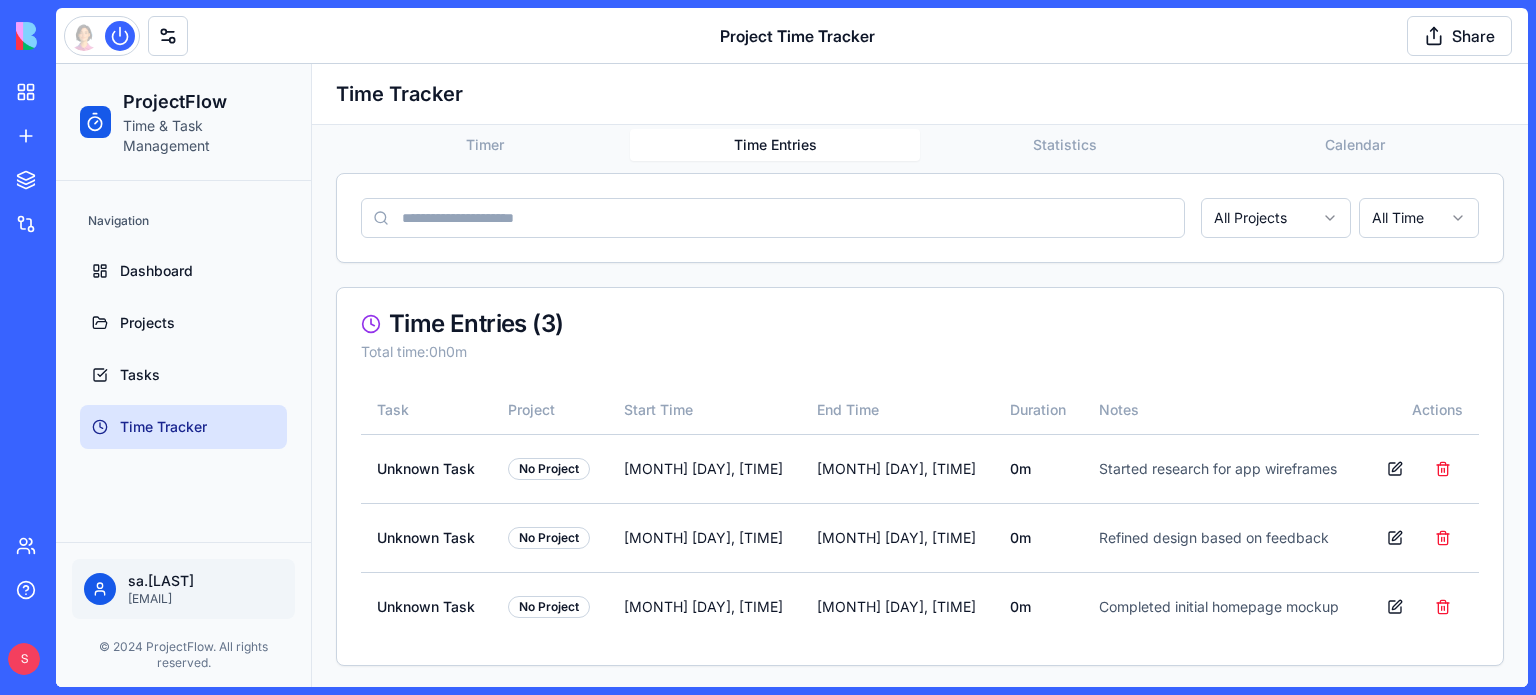 click on "Time Entries" at bounding box center (775, 145) 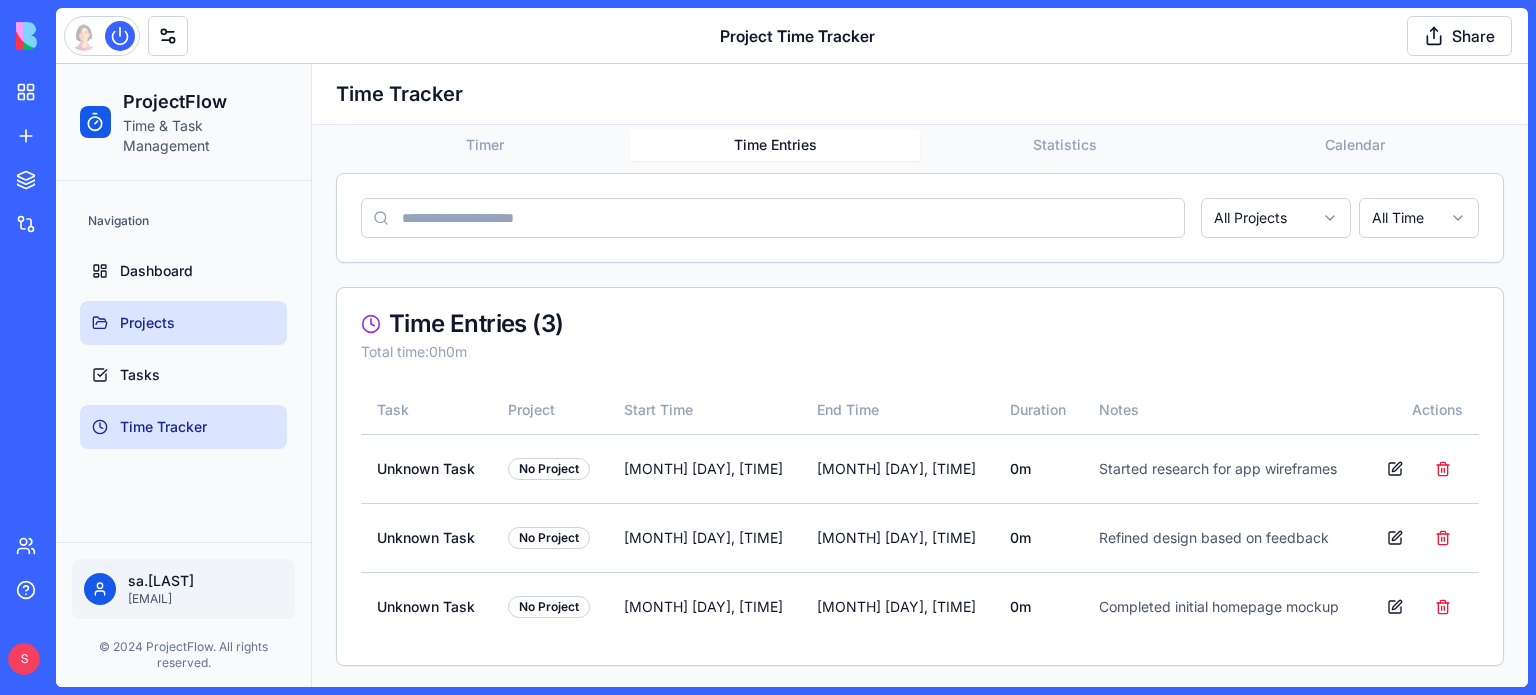click on "Projects" at bounding box center (147, 323) 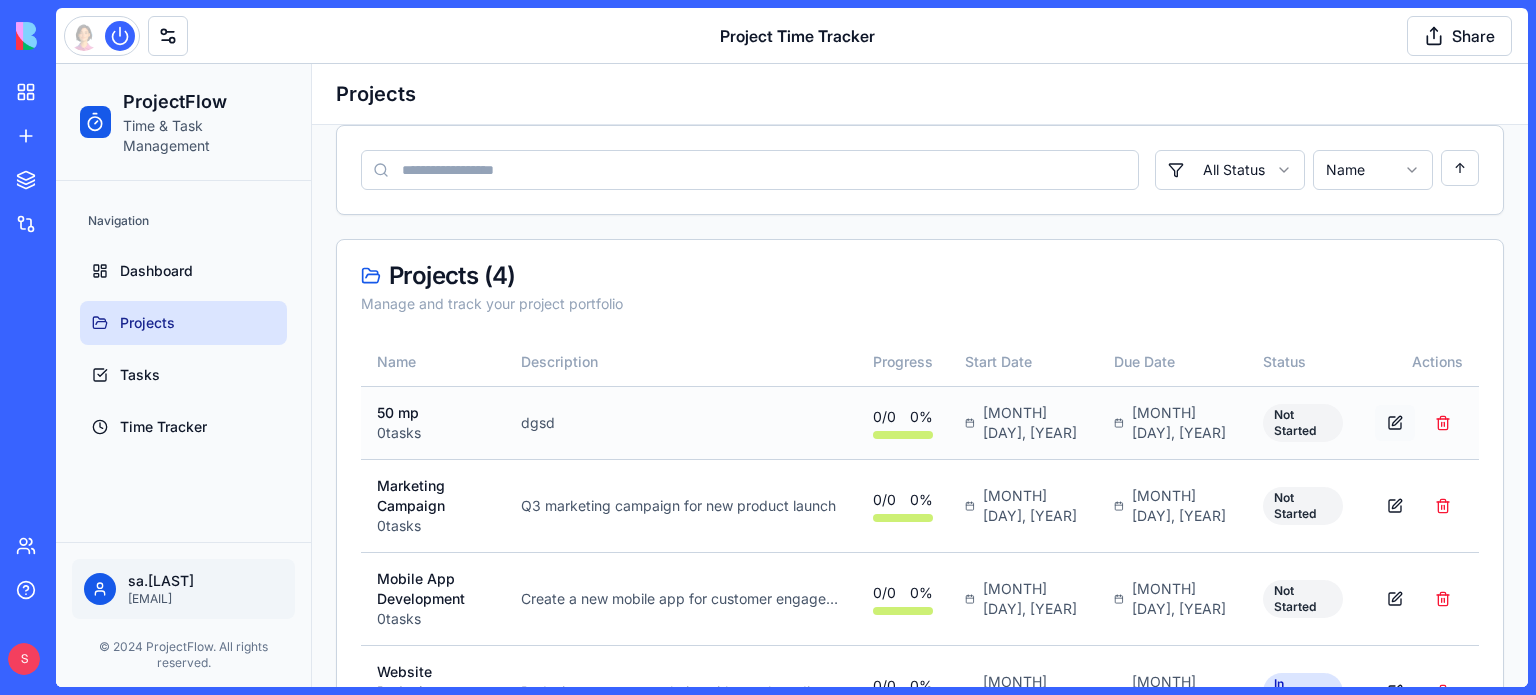 click at bounding box center [1395, 423] 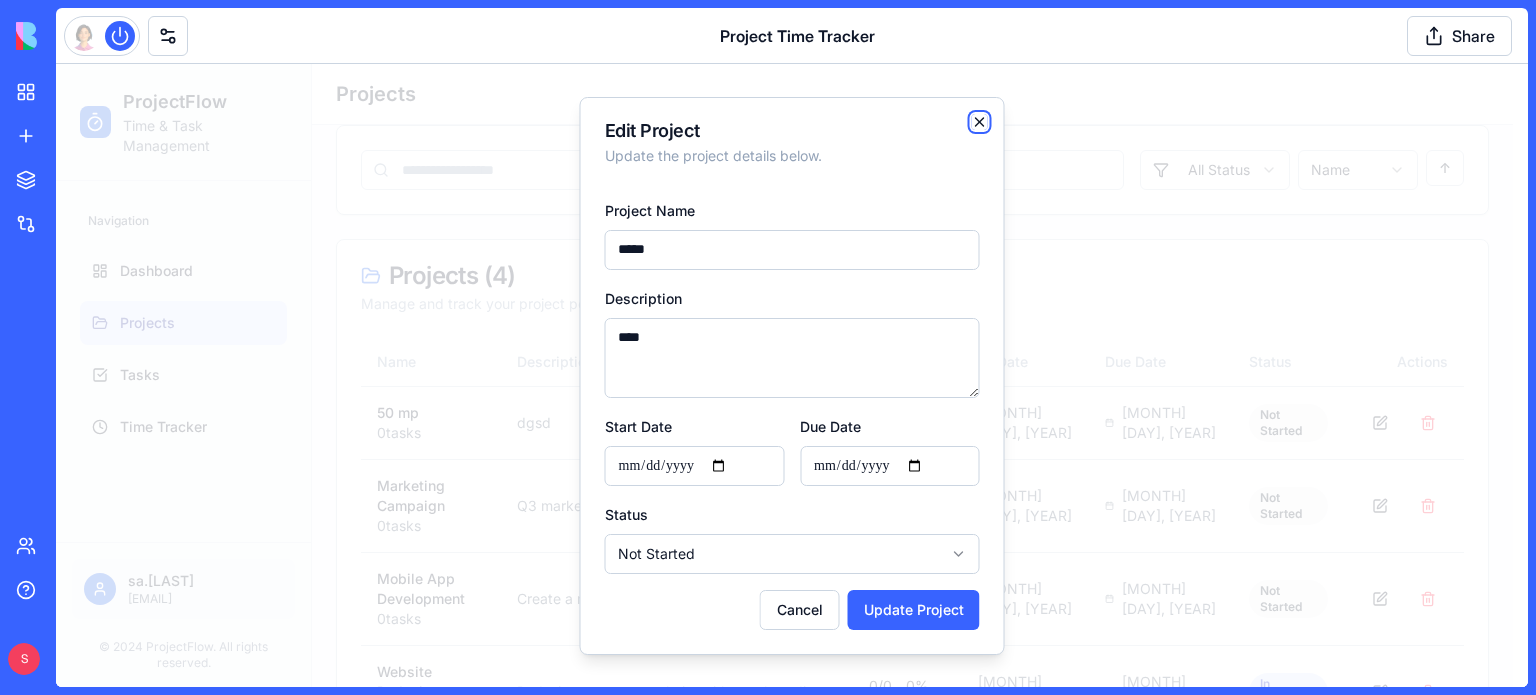click 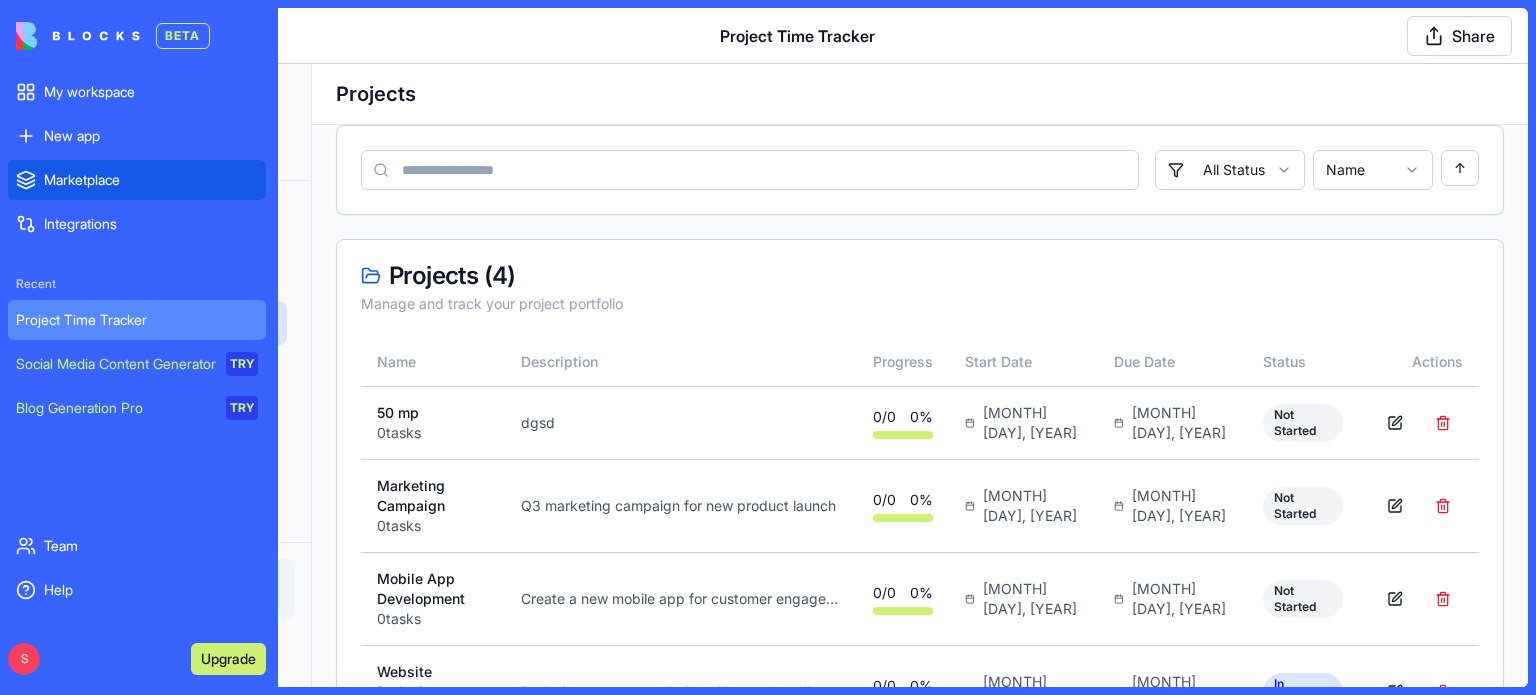 click on "Marketplace" at bounding box center [151, 180] 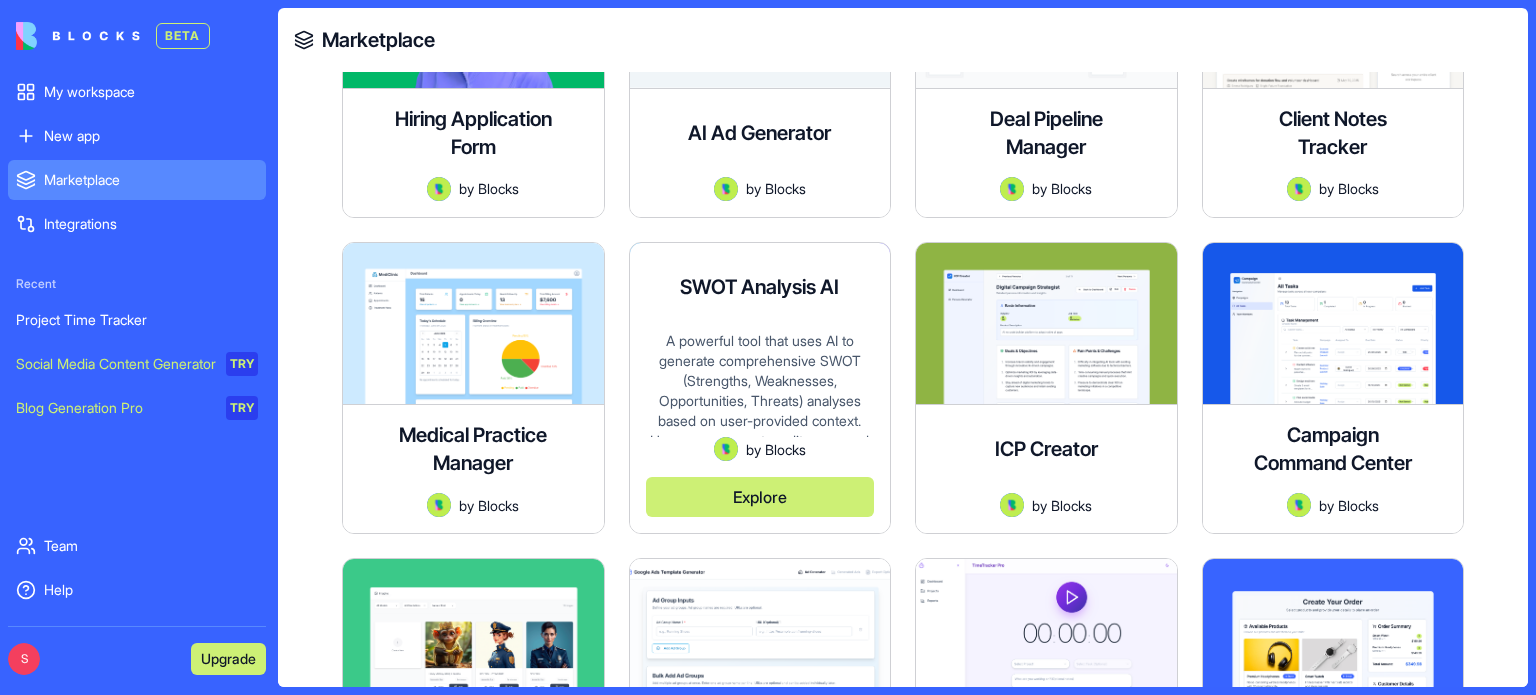 scroll, scrollTop: 840, scrollLeft: 0, axis: vertical 